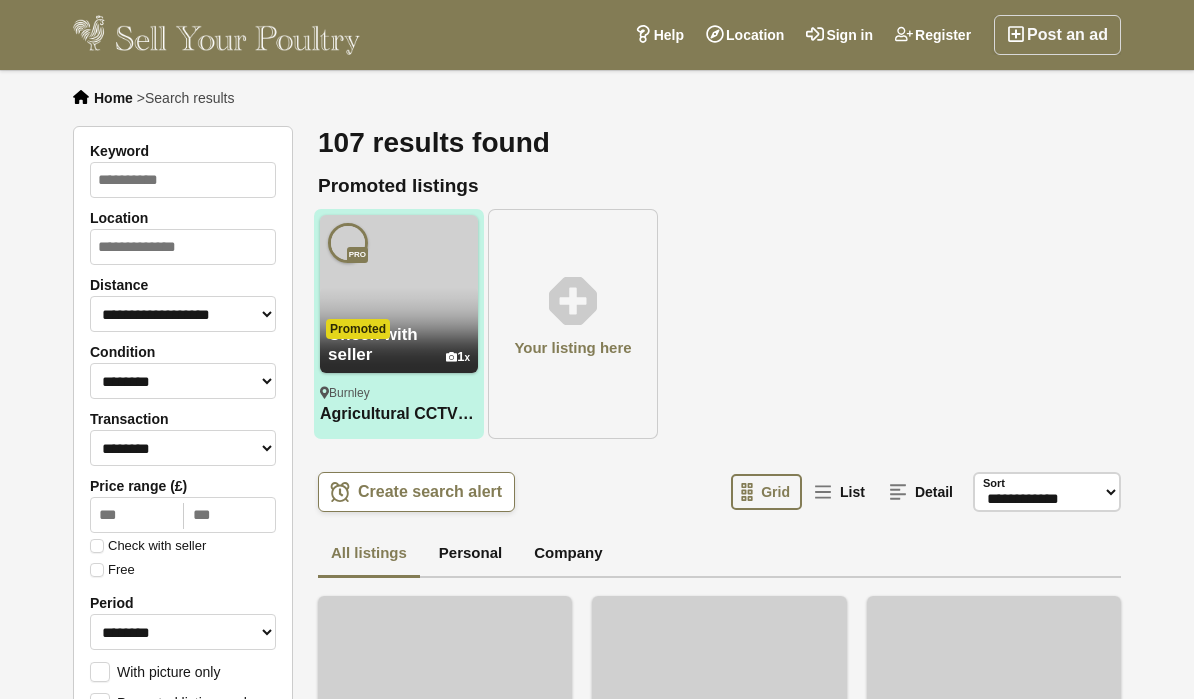 scroll, scrollTop: 0, scrollLeft: 0, axis: both 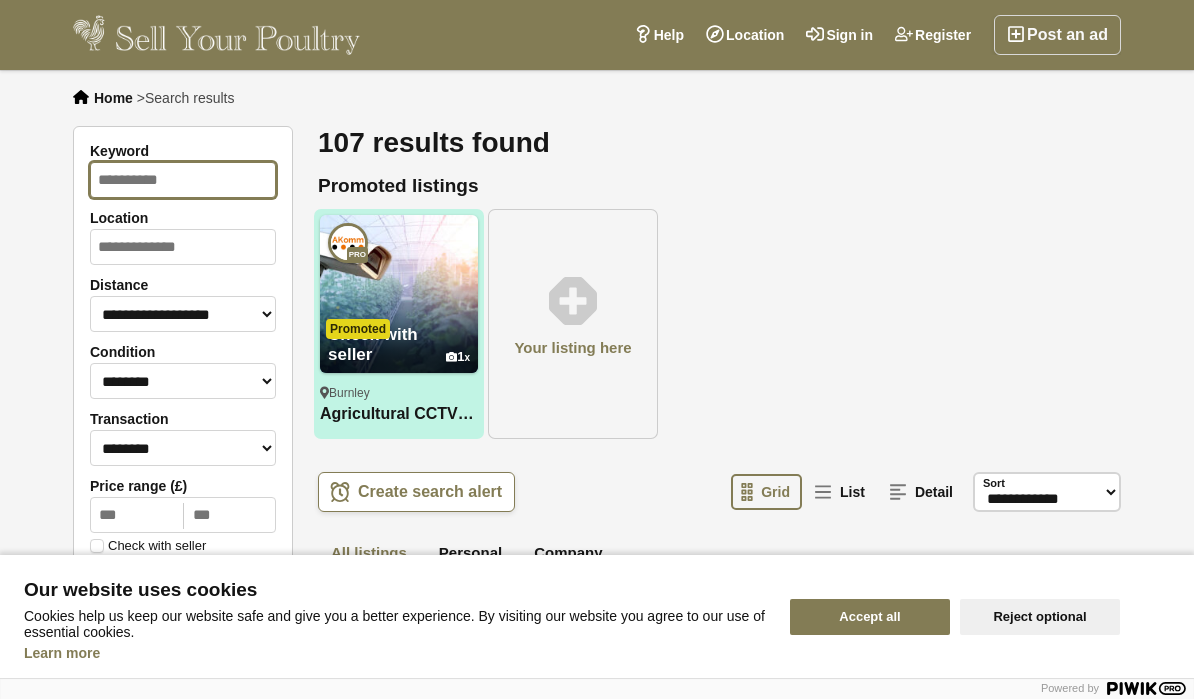 click on "Keyword" at bounding box center (183, 180) 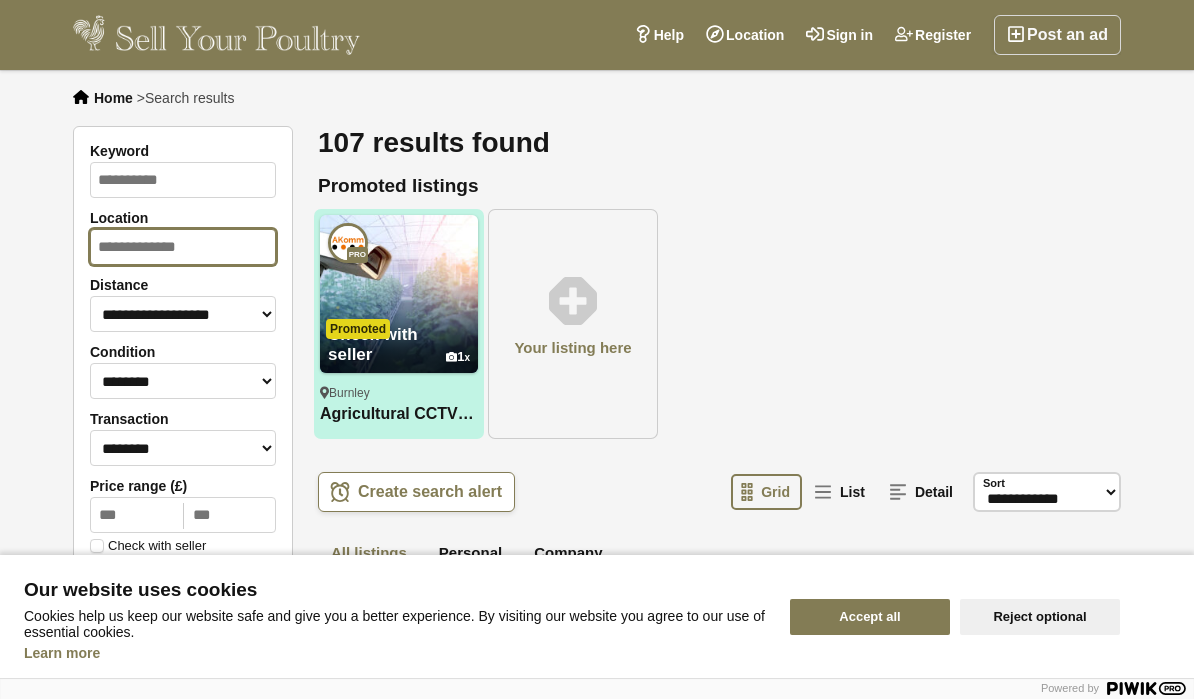 click on "Location" at bounding box center [183, 247] 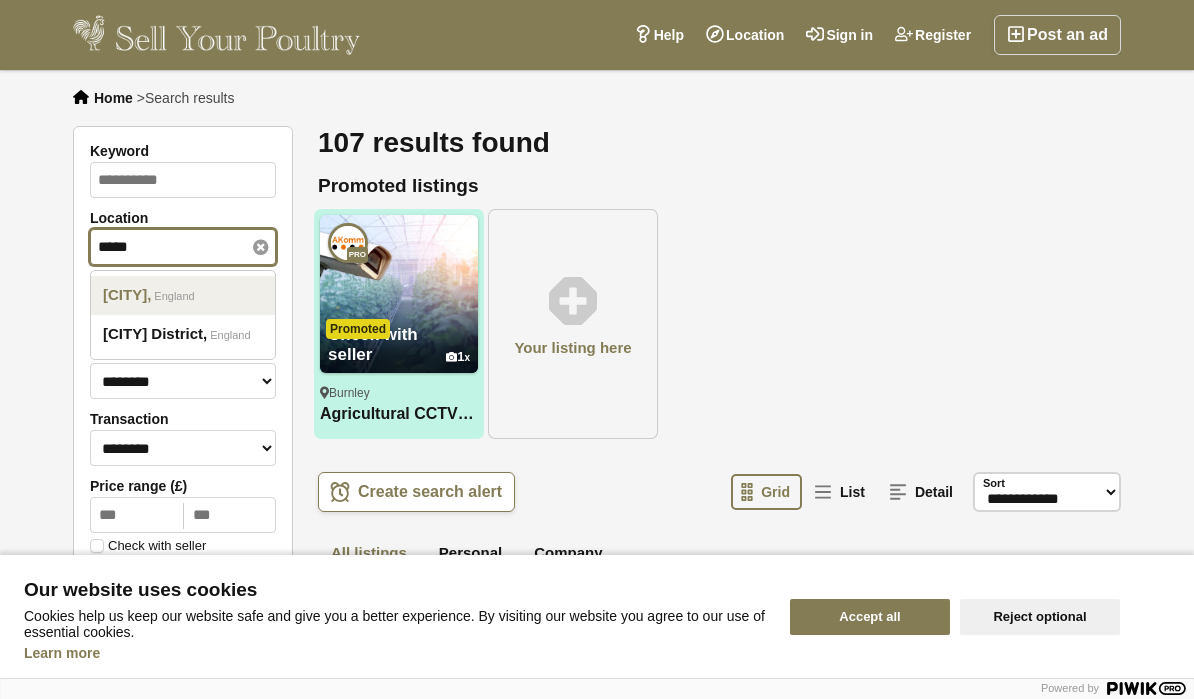 type on "*****" 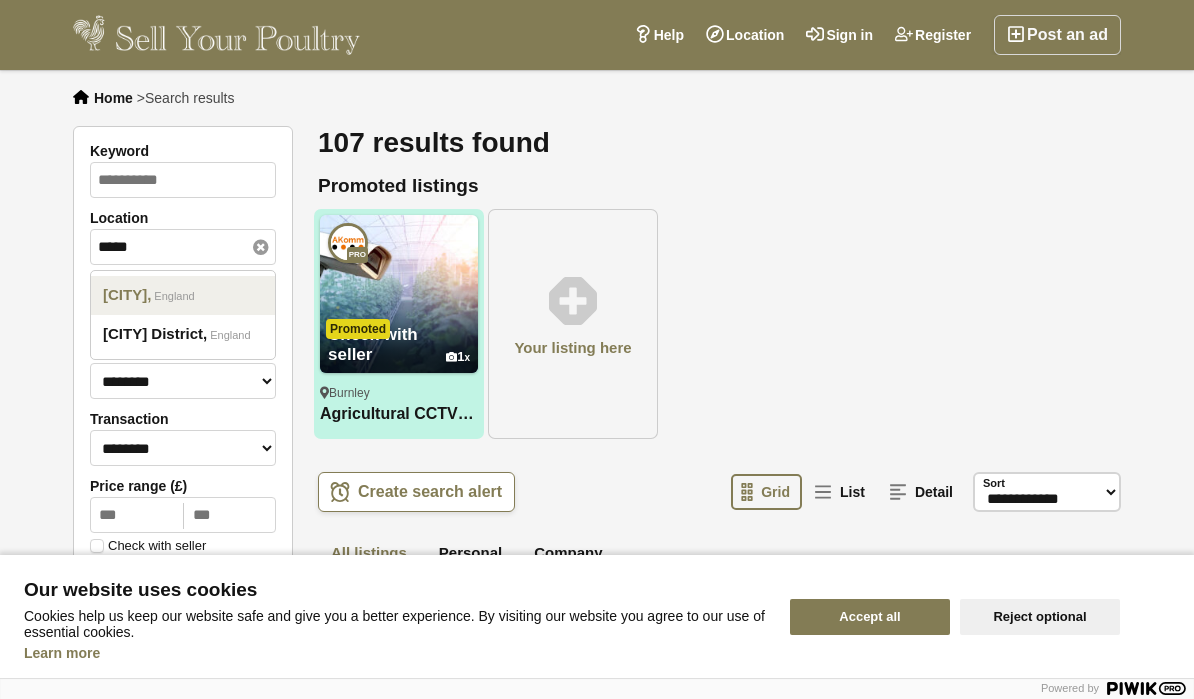 click on "Lewes England" at bounding box center [183, 295] 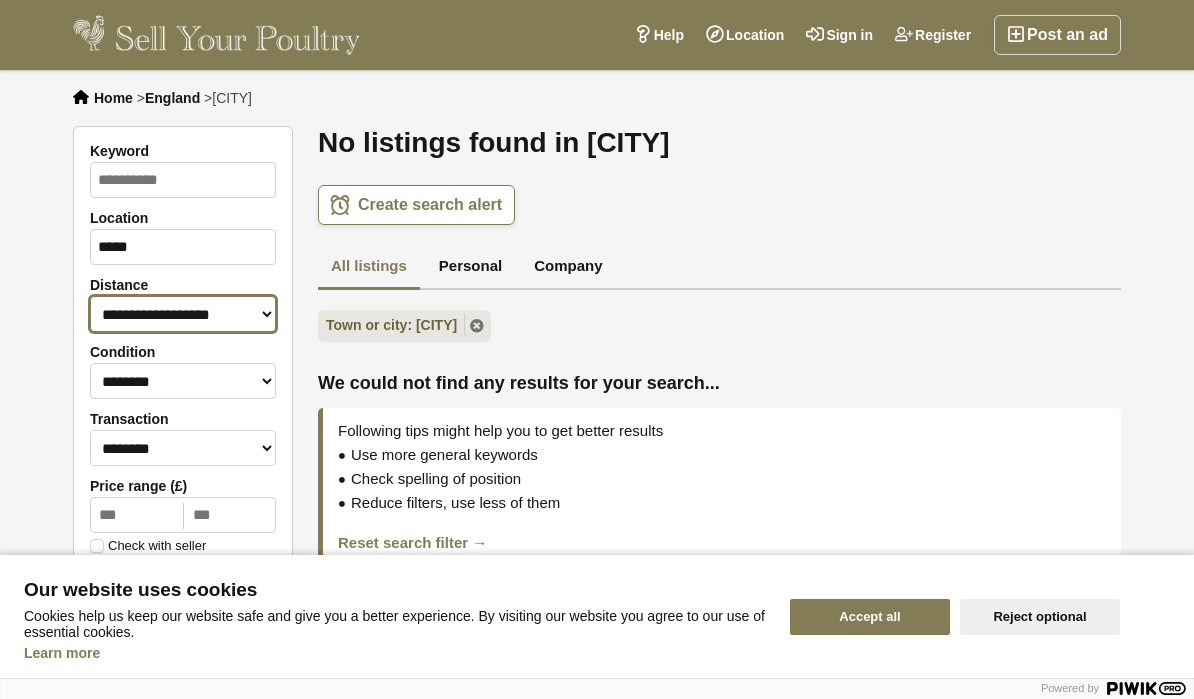 click on "**********" at bounding box center [183, 314] 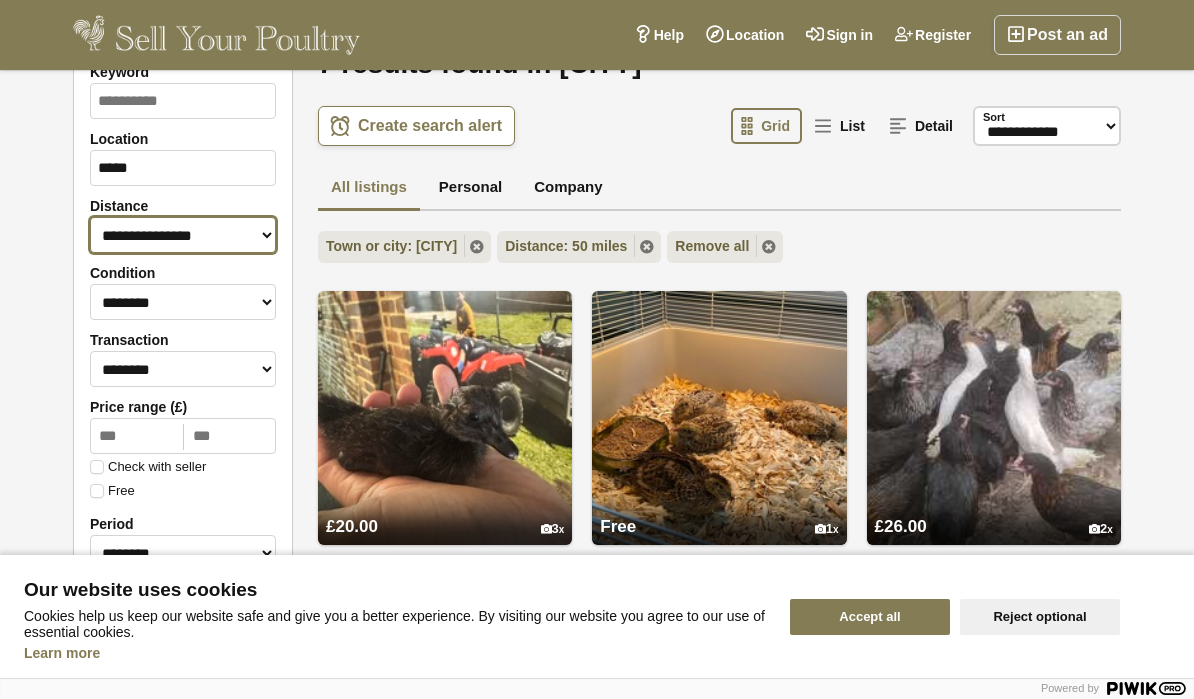 scroll, scrollTop: 0, scrollLeft: 0, axis: both 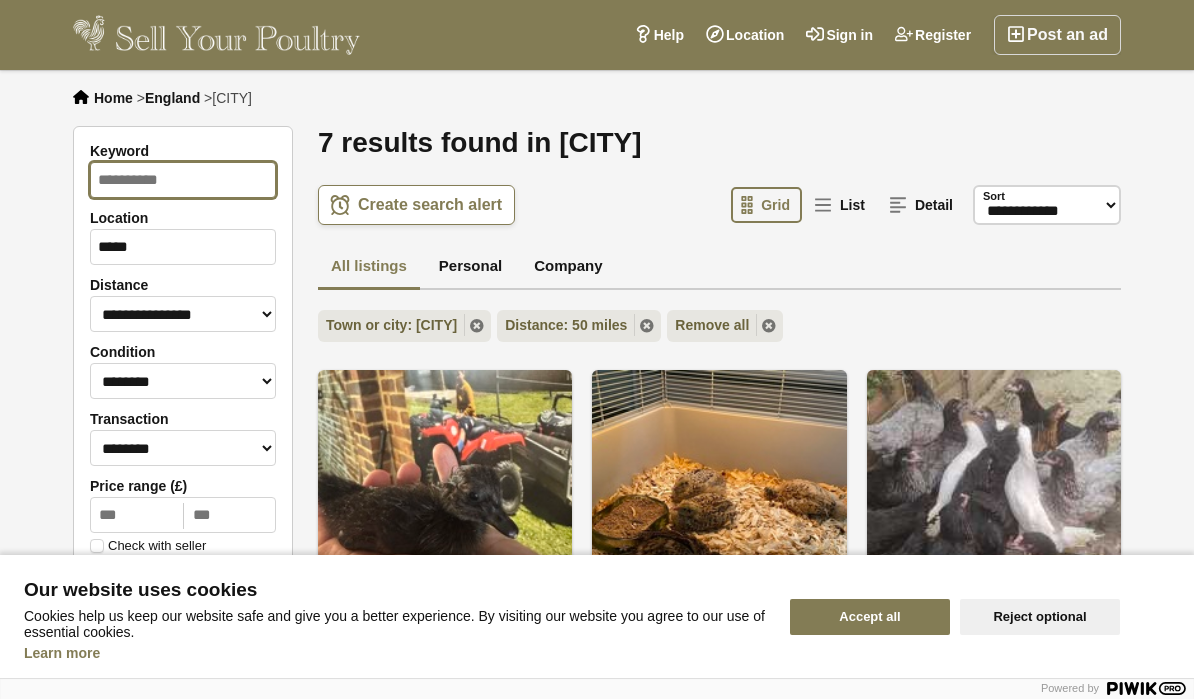click on "Keyword" at bounding box center [183, 180] 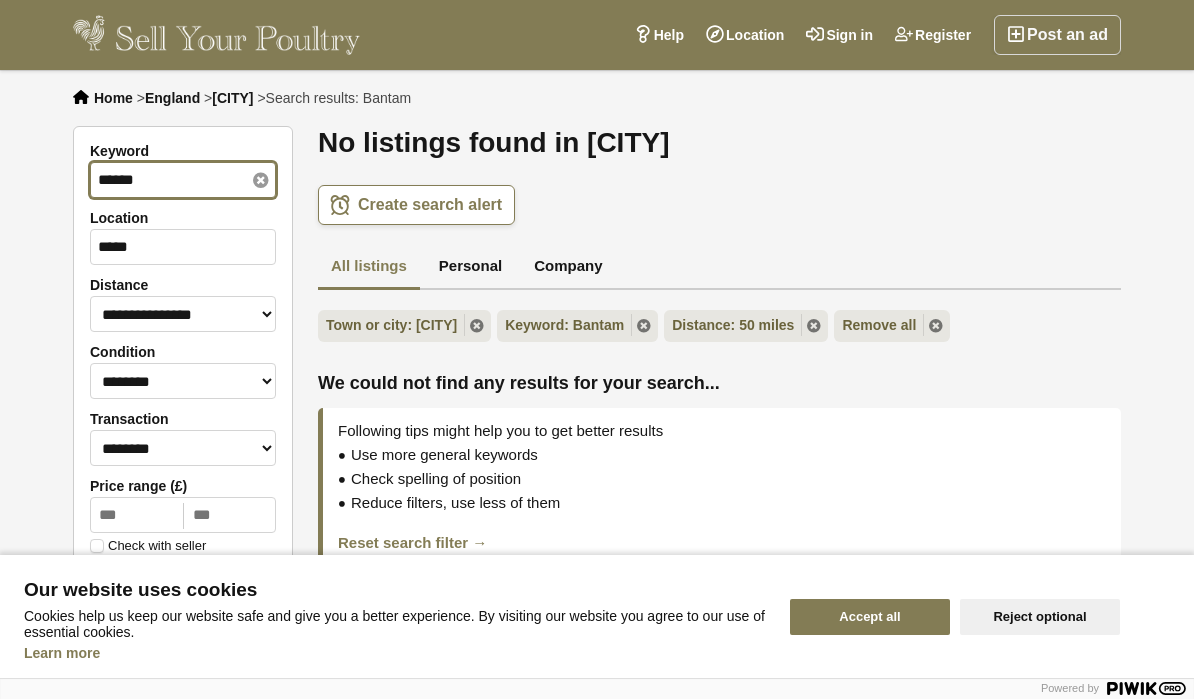 type on "******" 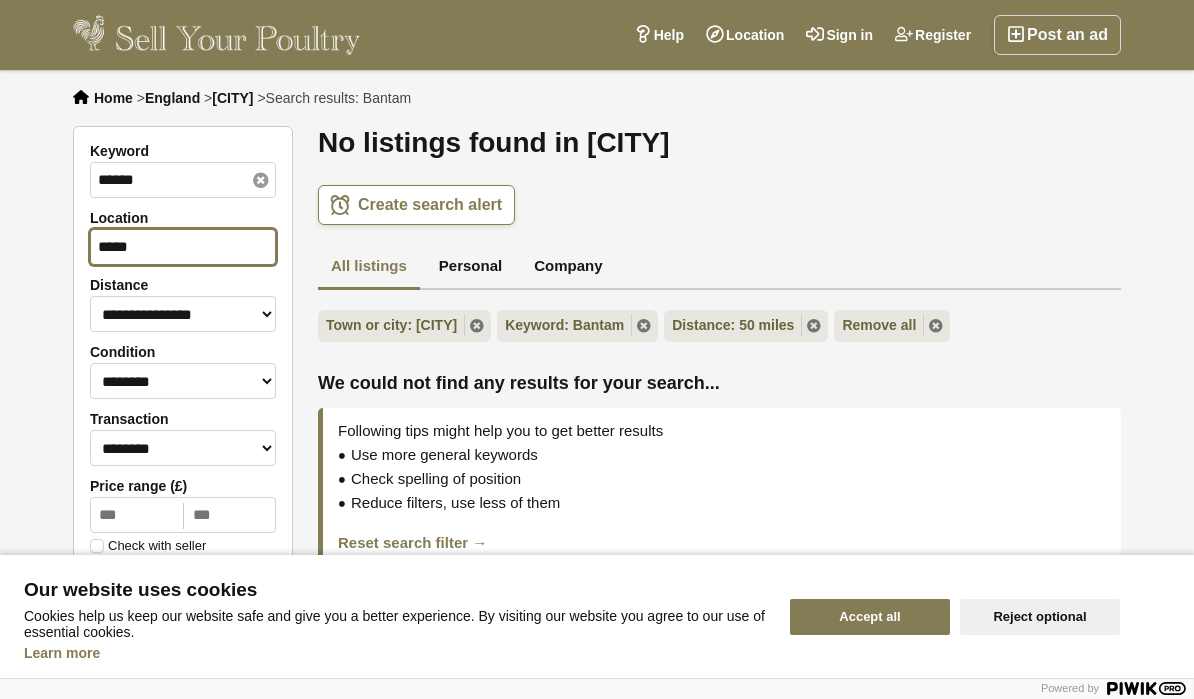 click on "*****" at bounding box center [183, 247] 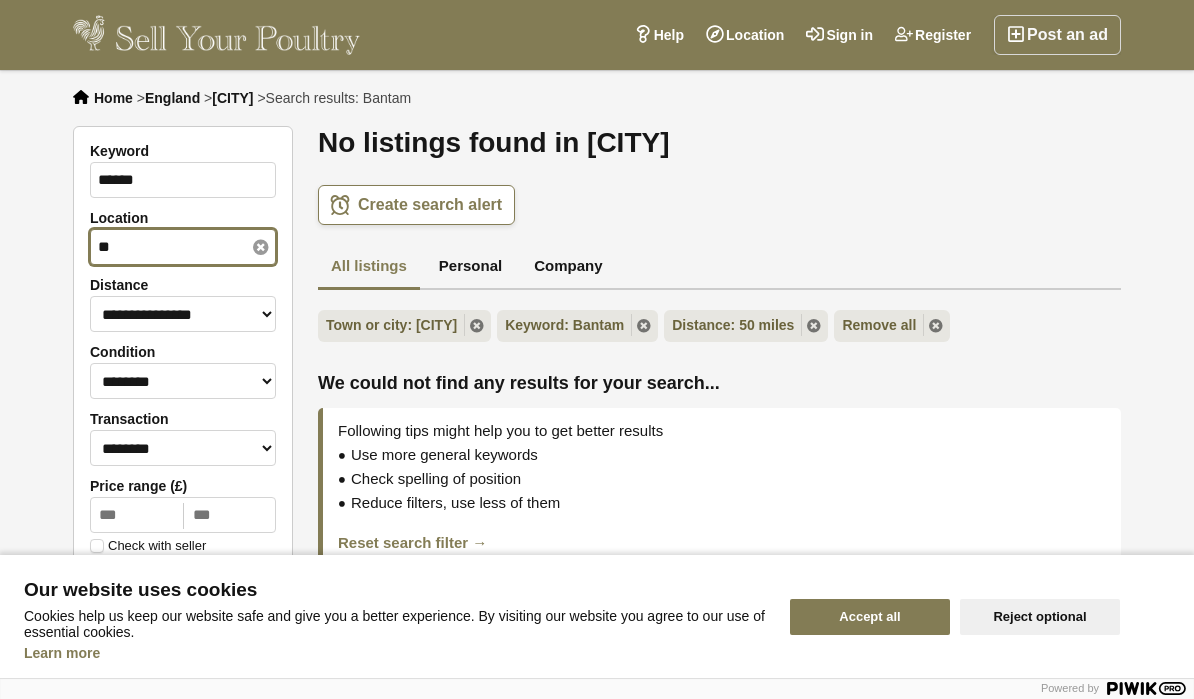type on "*" 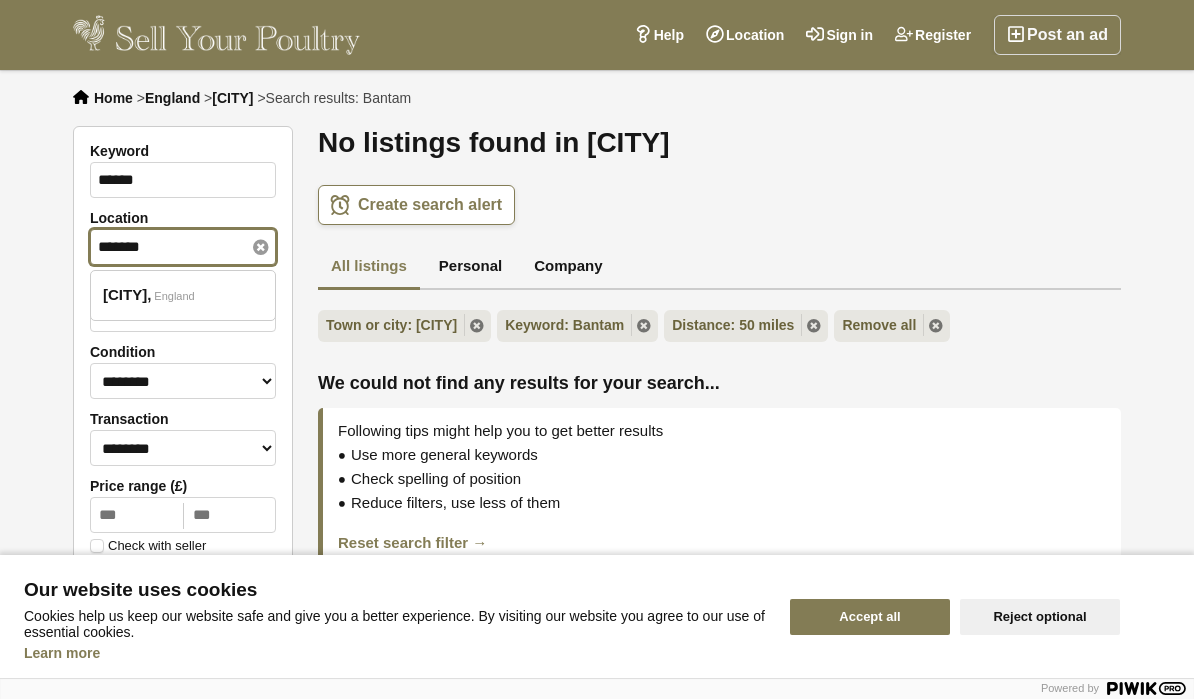 type on "*******" 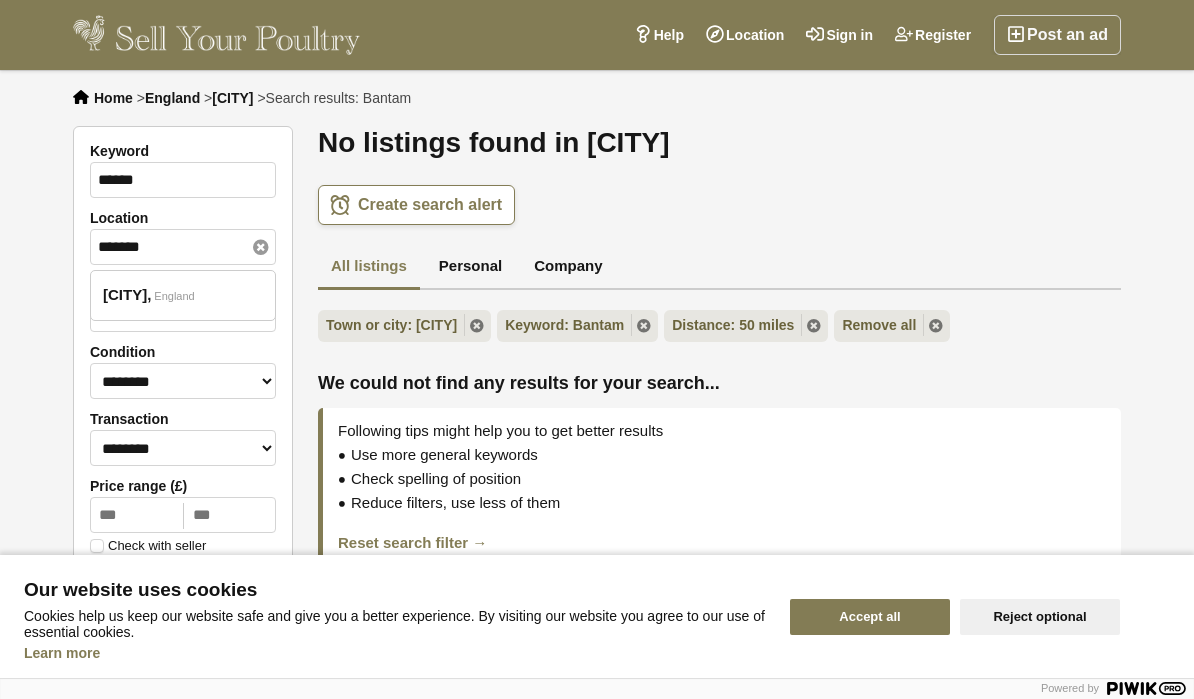 click on "Accept all" at bounding box center (870, 617) 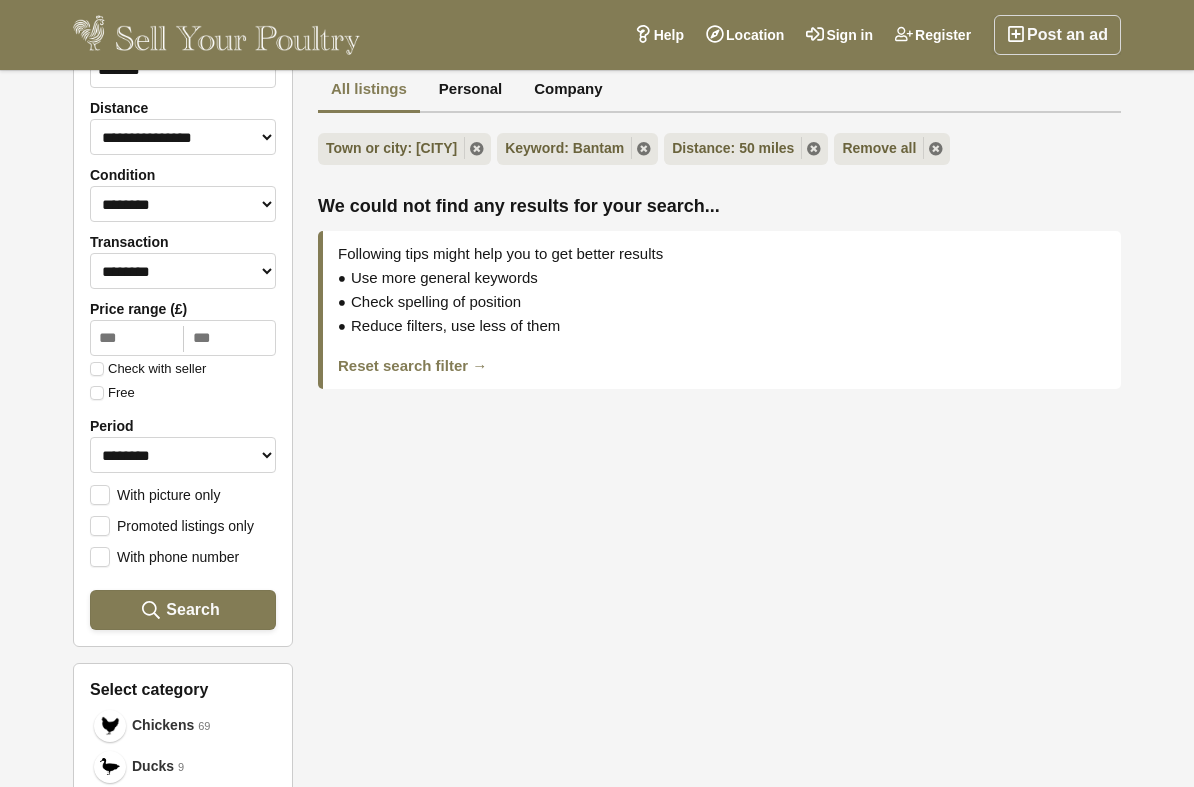 scroll, scrollTop: 179, scrollLeft: 0, axis: vertical 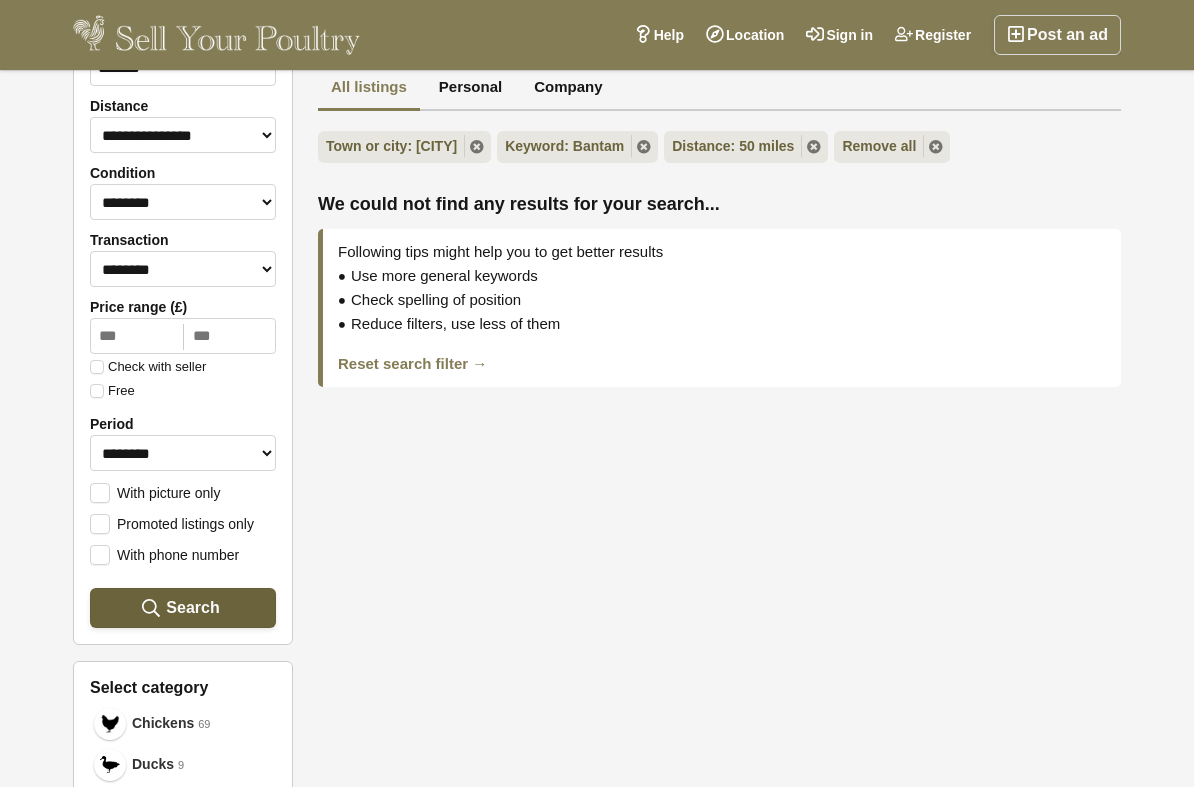 click on "Search" at bounding box center (192, 607) 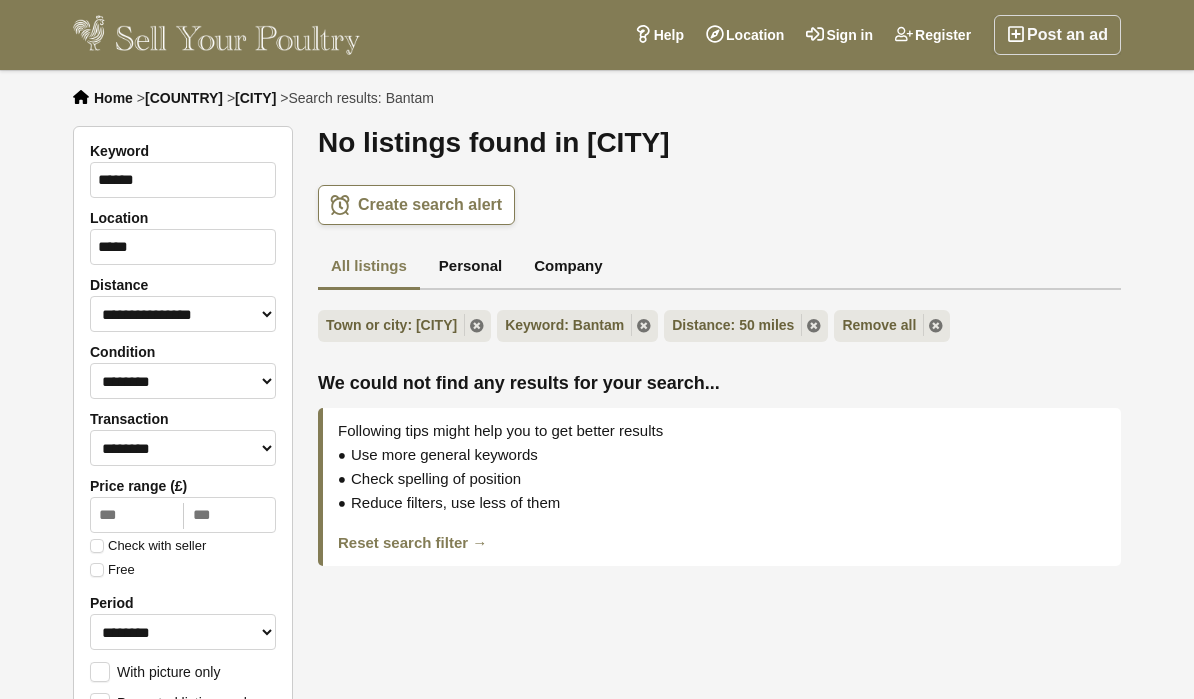 scroll, scrollTop: 0, scrollLeft: 0, axis: both 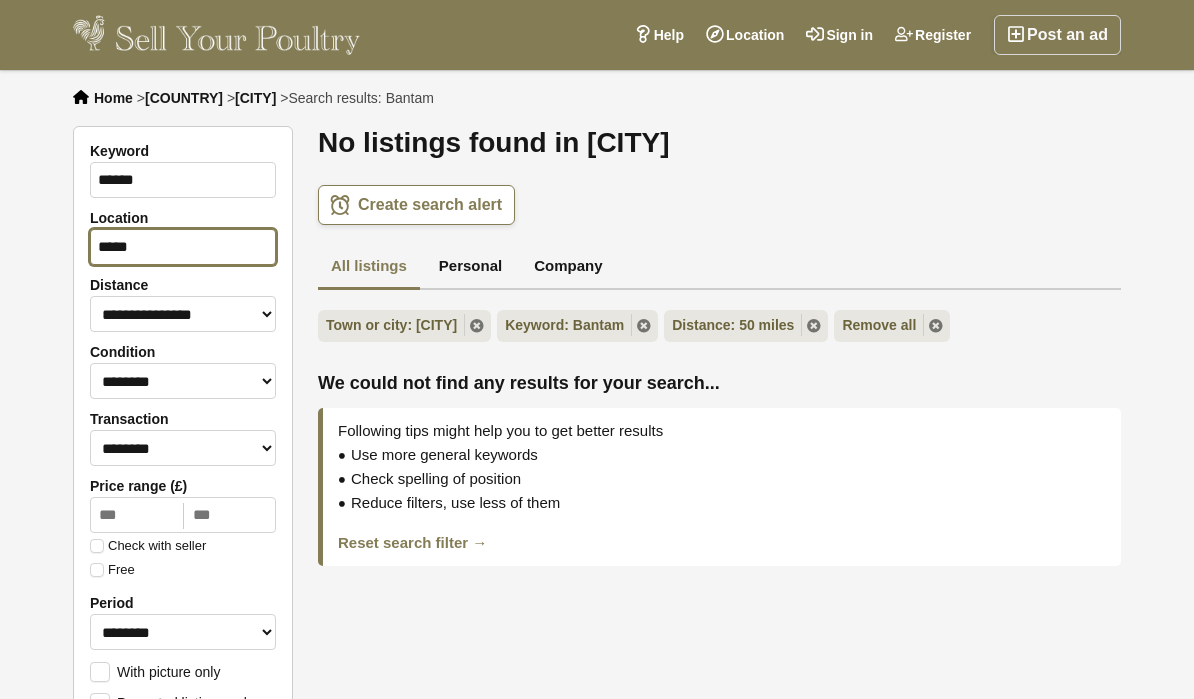 click on "*****" at bounding box center (183, 247) 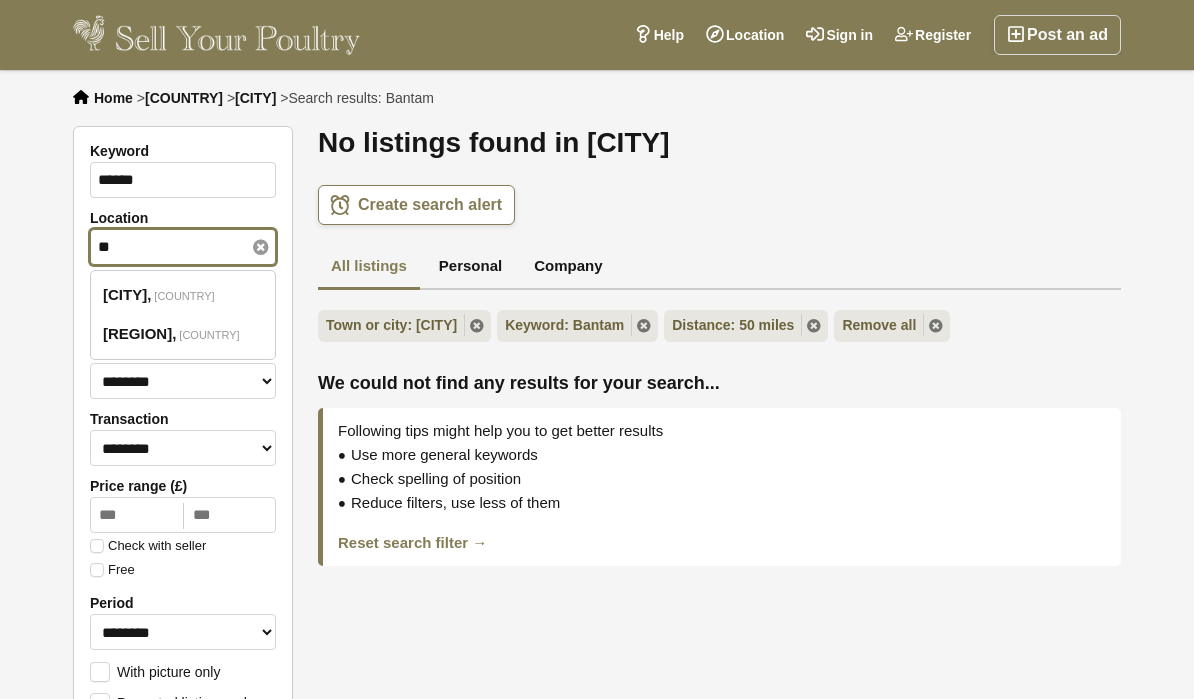 type on "*" 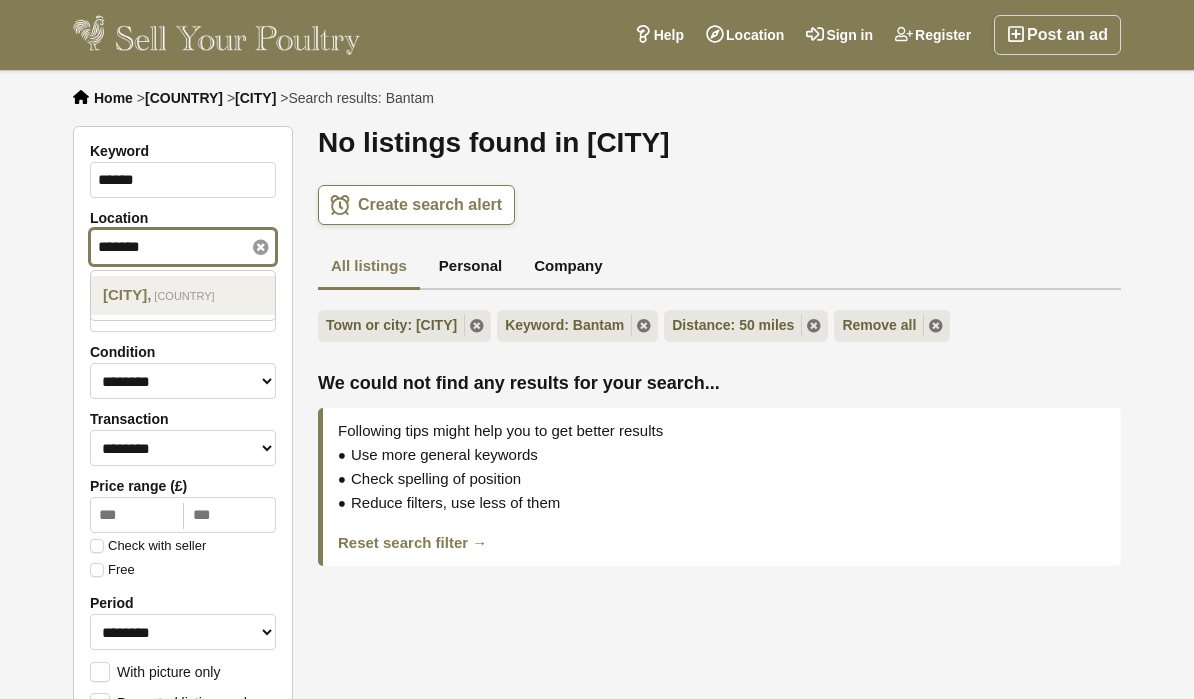 type on "*******" 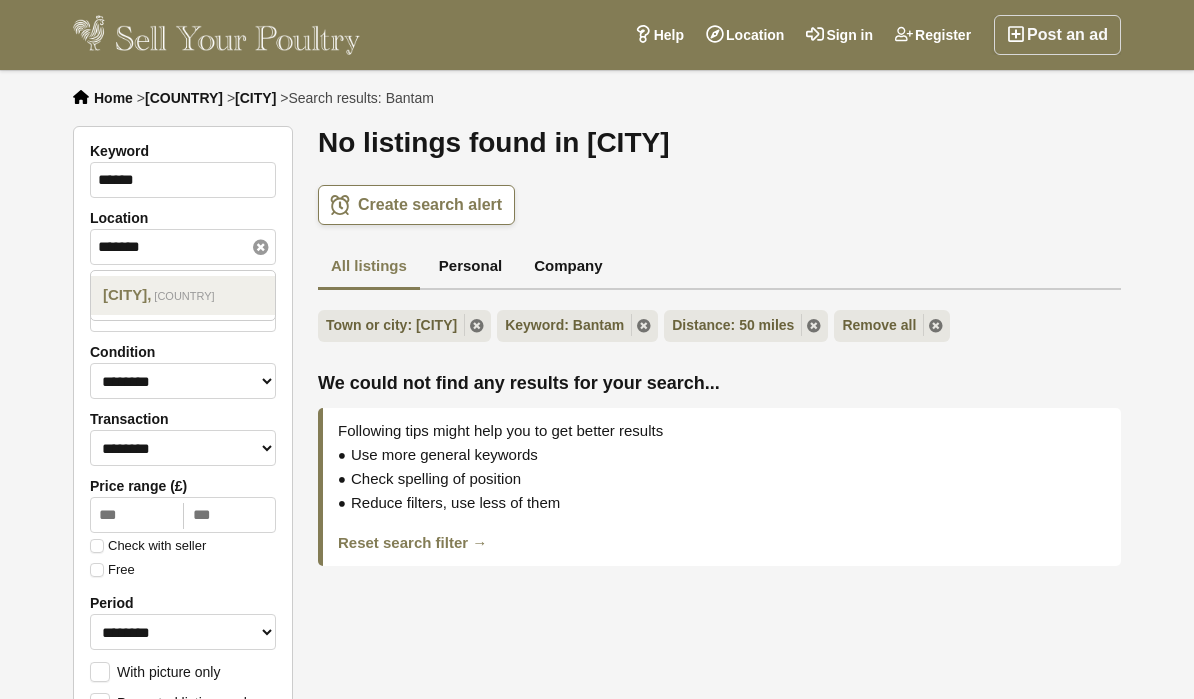 click on "[CITY]" at bounding box center [127, 295] 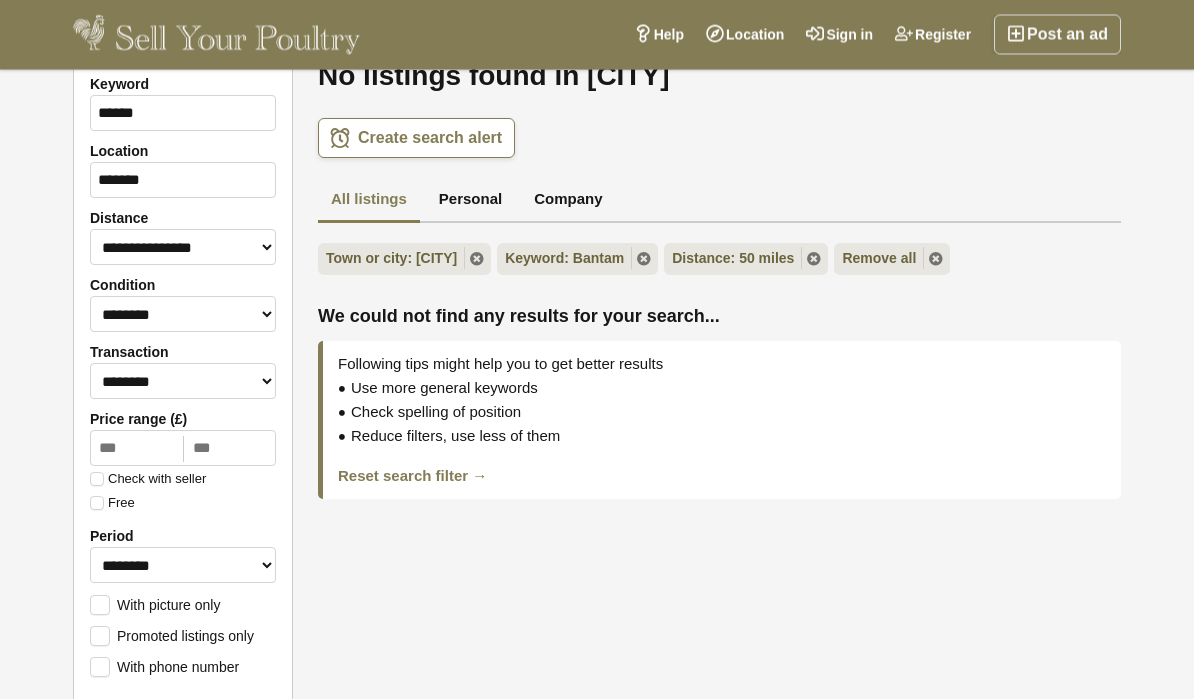 scroll, scrollTop: 67, scrollLeft: 0, axis: vertical 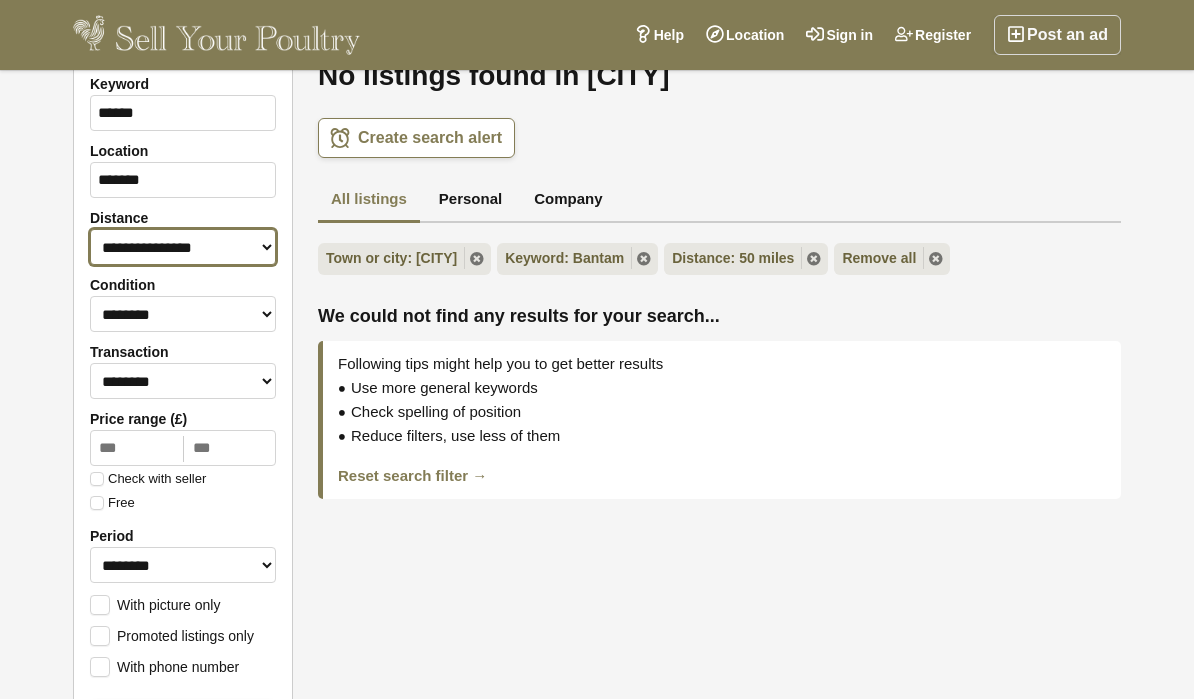 click on "**********" at bounding box center [183, 247] 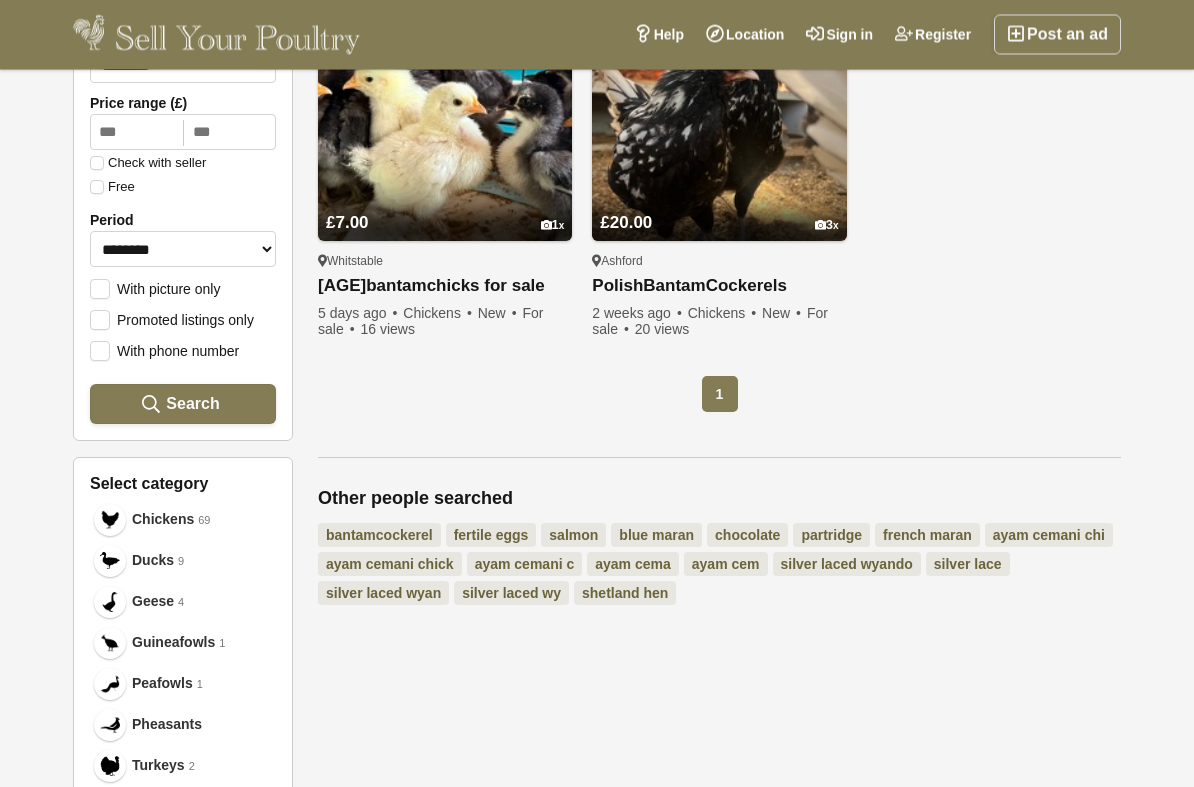scroll, scrollTop: 393, scrollLeft: 0, axis: vertical 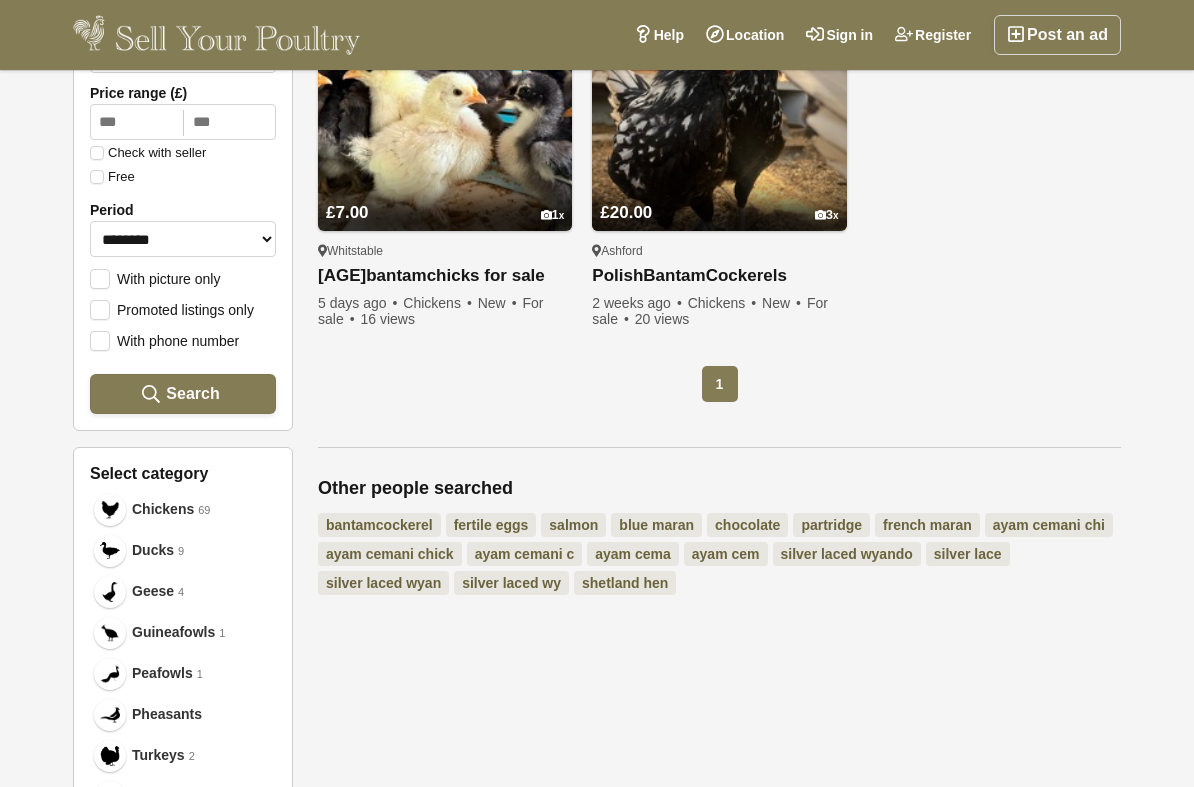 click on "shetland hen" at bounding box center (625, 583) 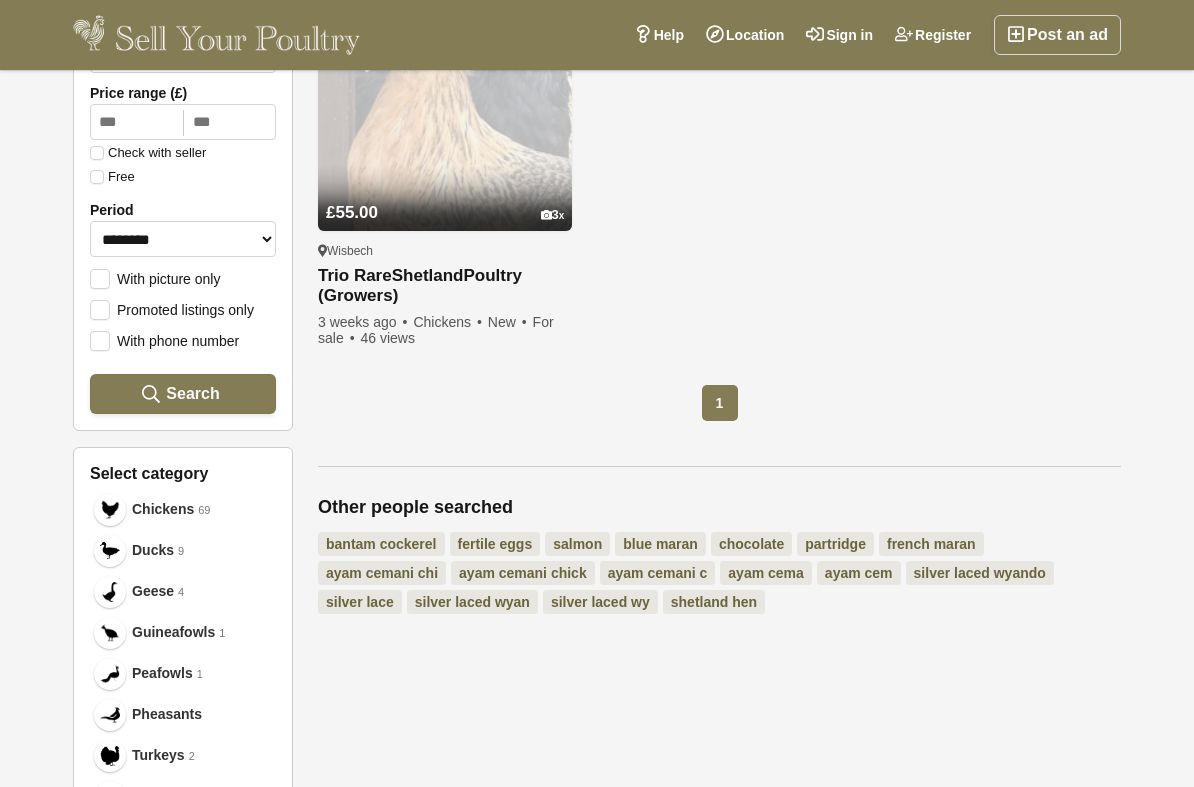 scroll, scrollTop: 102, scrollLeft: 0, axis: vertical 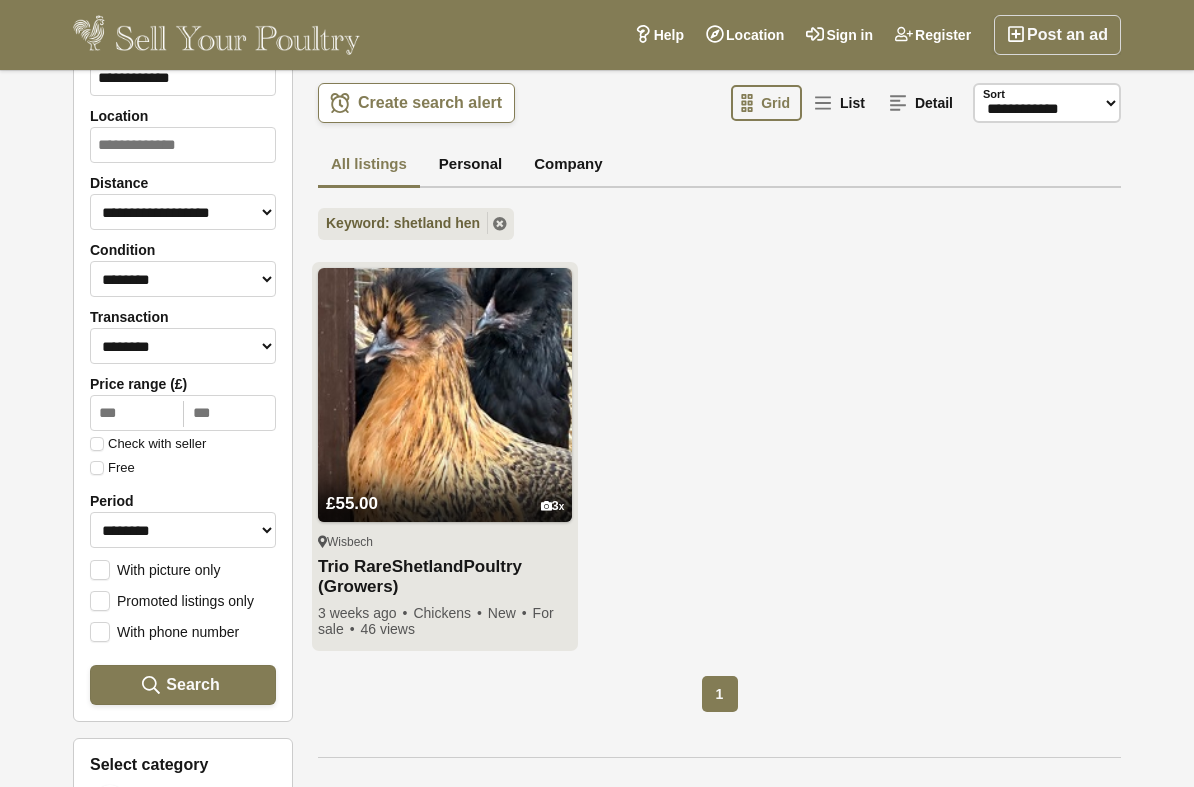 click at bounding box center [445, 395] 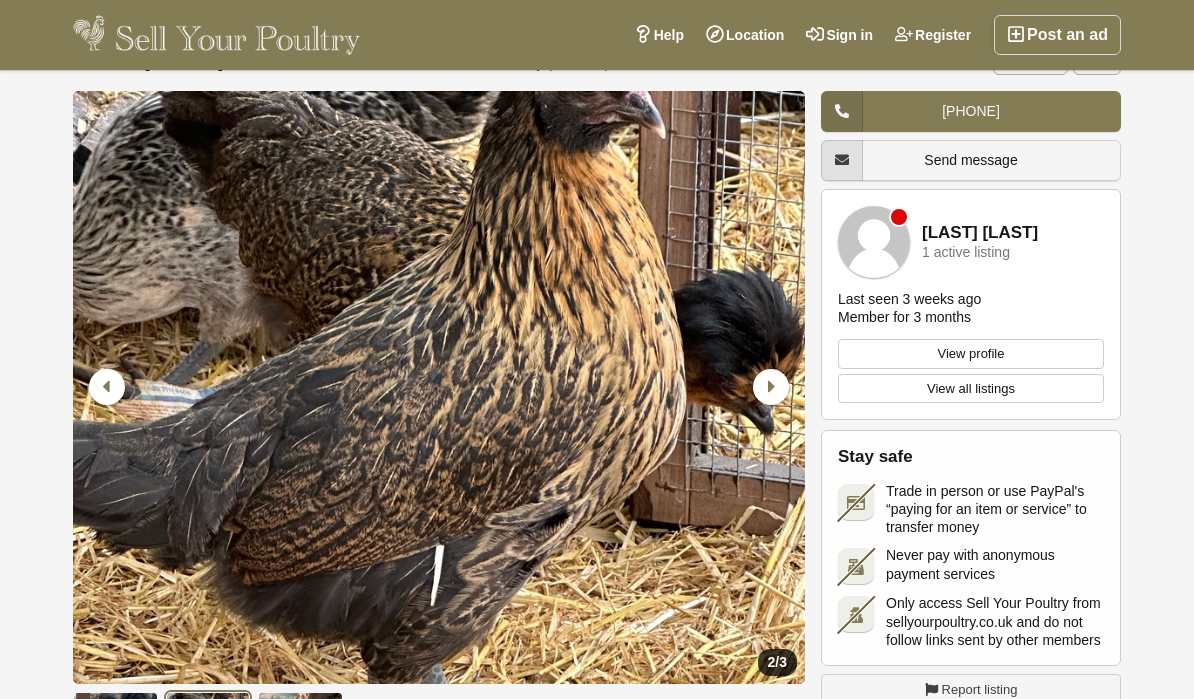 scroll, scrollTop: 0, scrollLeft: 0, axis: both 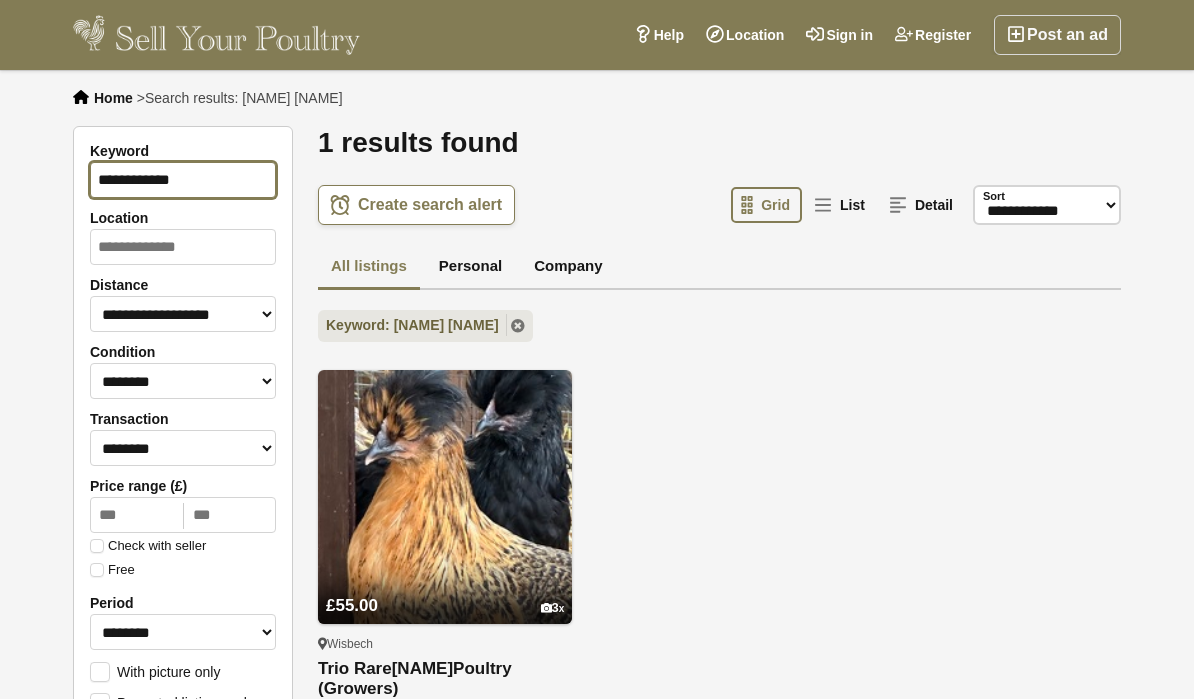 click on "**********" at bounding box center (183, 180) 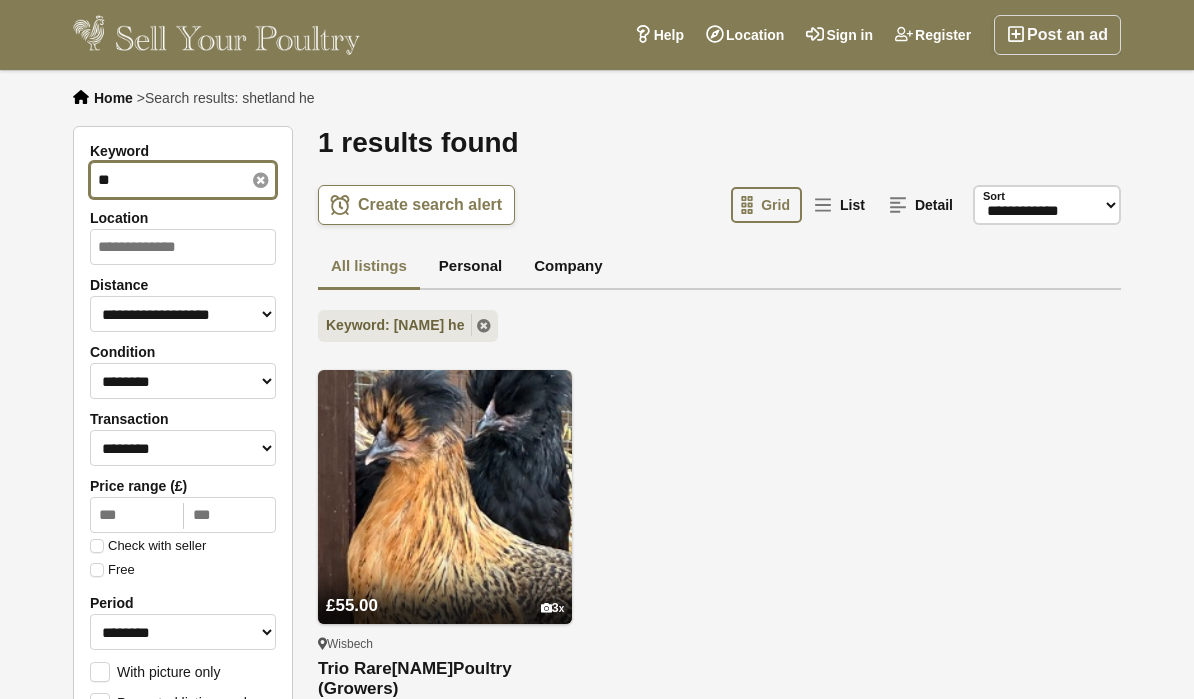 type on "*" 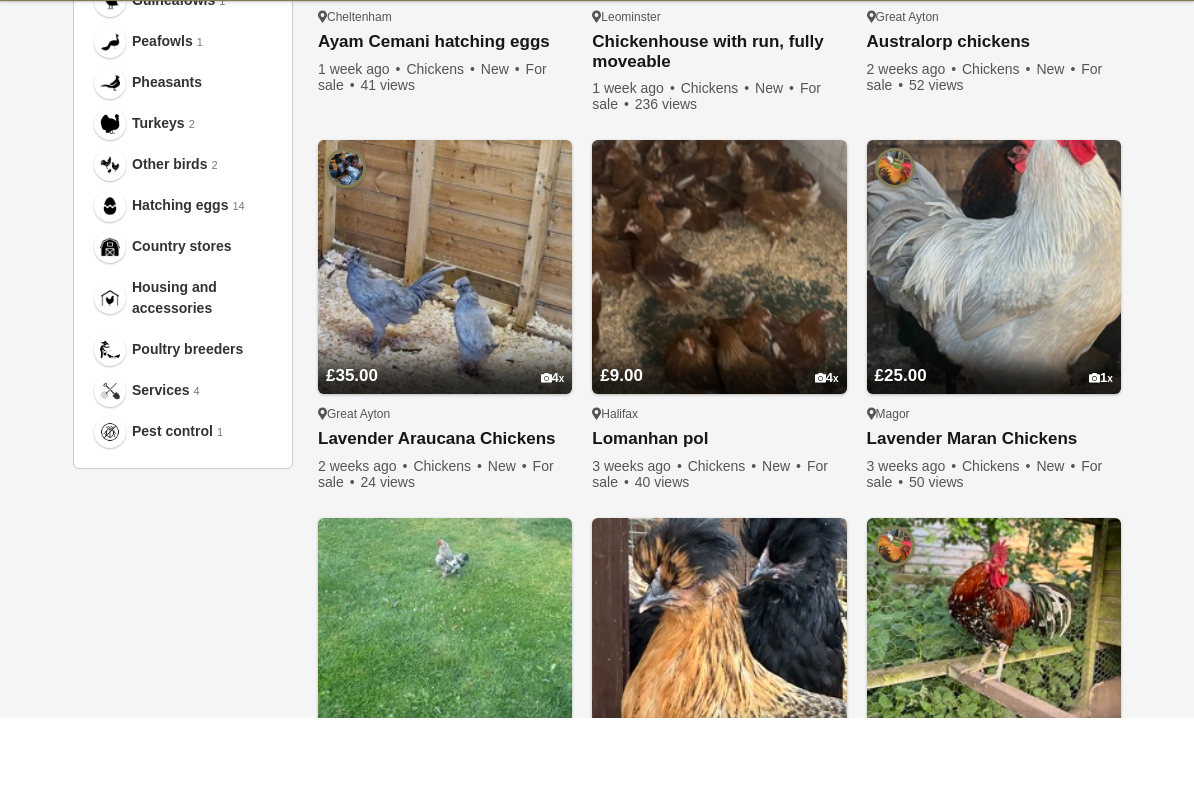 scroll, scrollTop: 958, scrollLeft: 0, axis: vertical 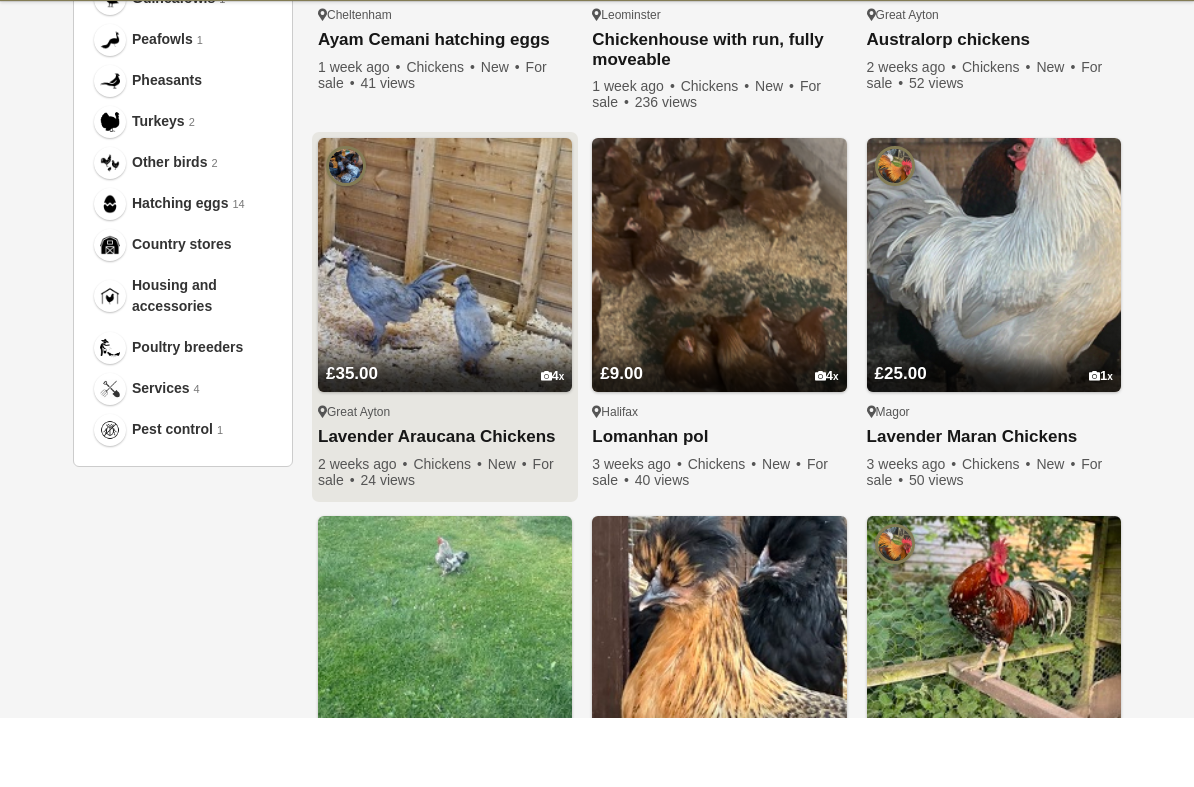 type on "*******" 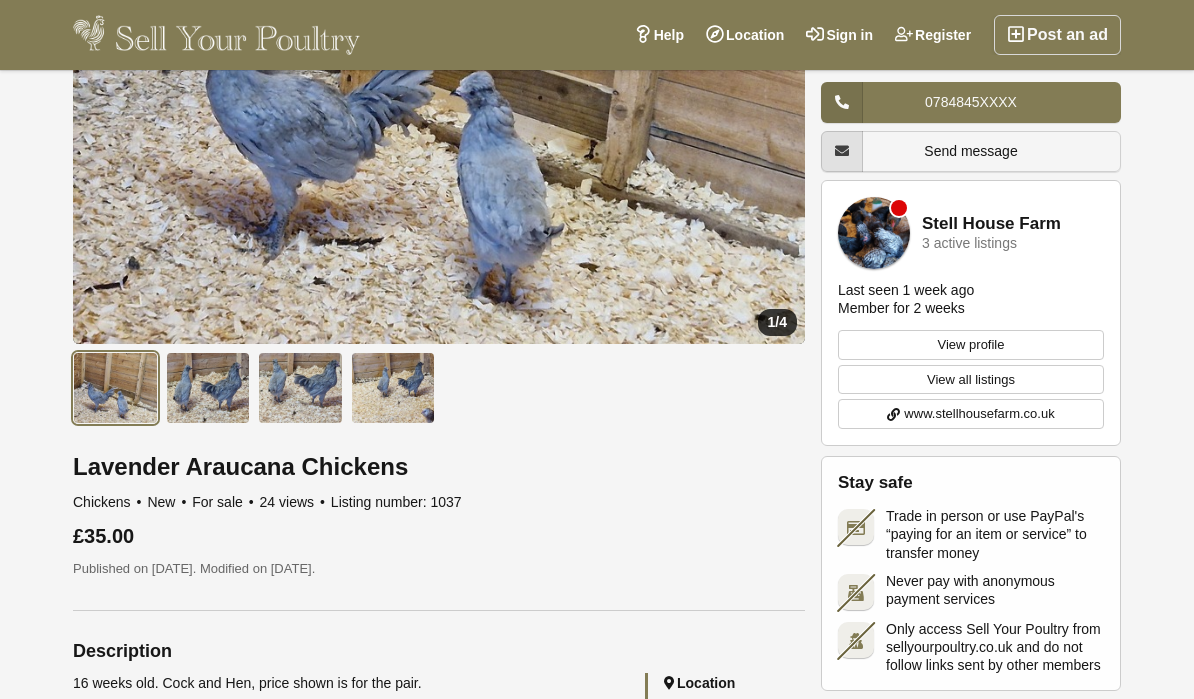 scroll, scrollTop: 370, scrollLeft: 0, axis: vertical 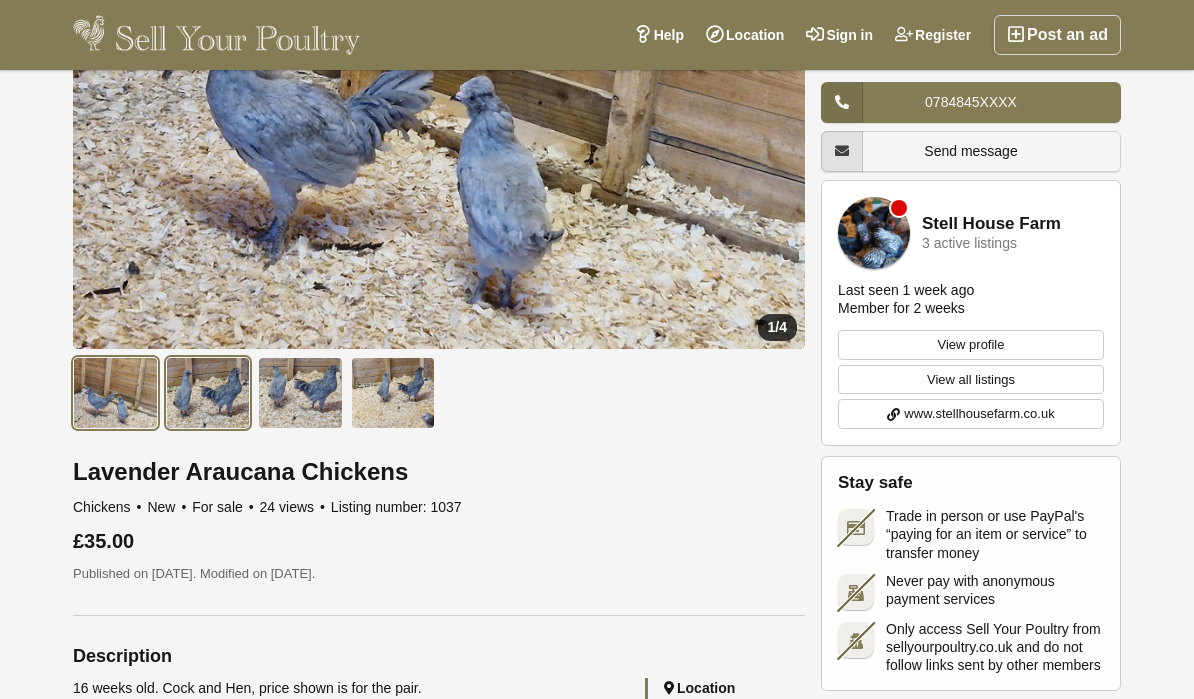 click at bounding box center (208, 393) 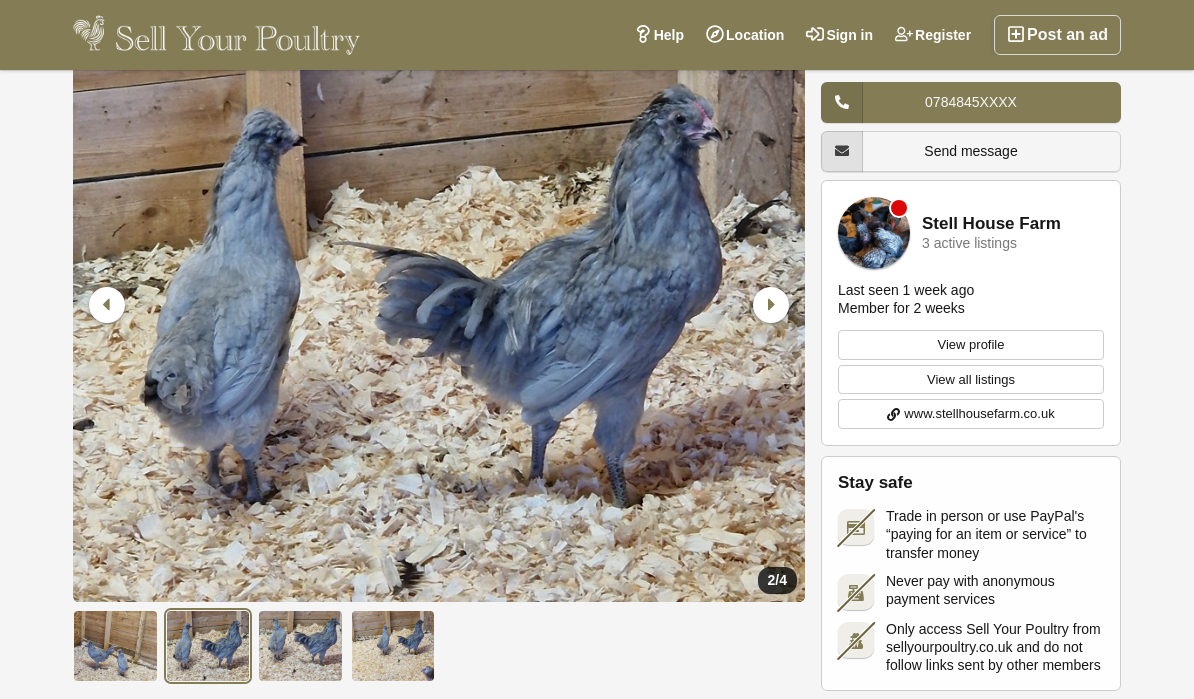 scroll, scrollTop: 112, scrollLeft: 0, axis: vertical 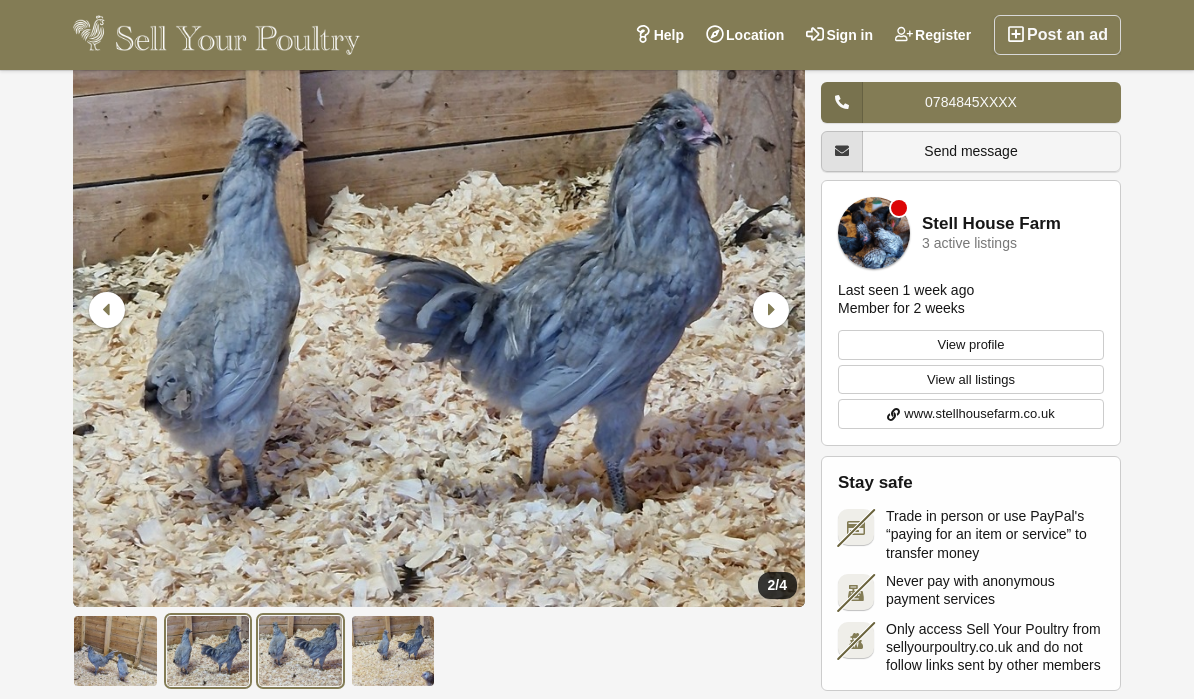 click at bounding box center [300, 651] 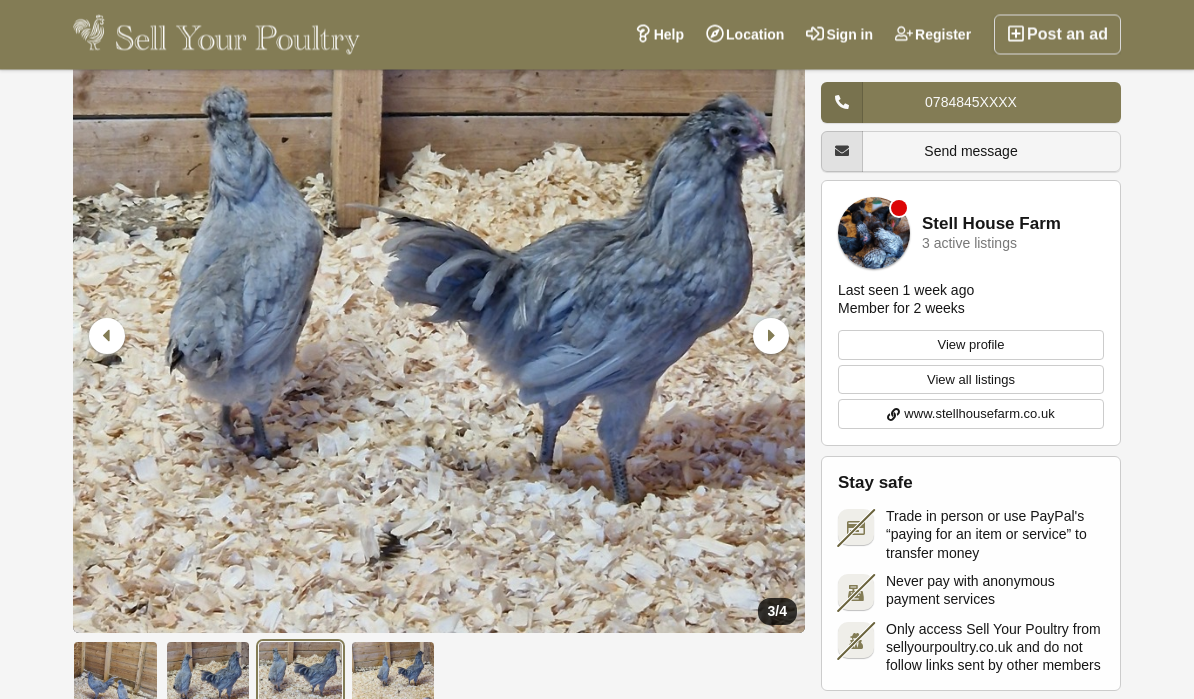 scroll, scrollTop: 0, scrollLeft: 0, axis: both 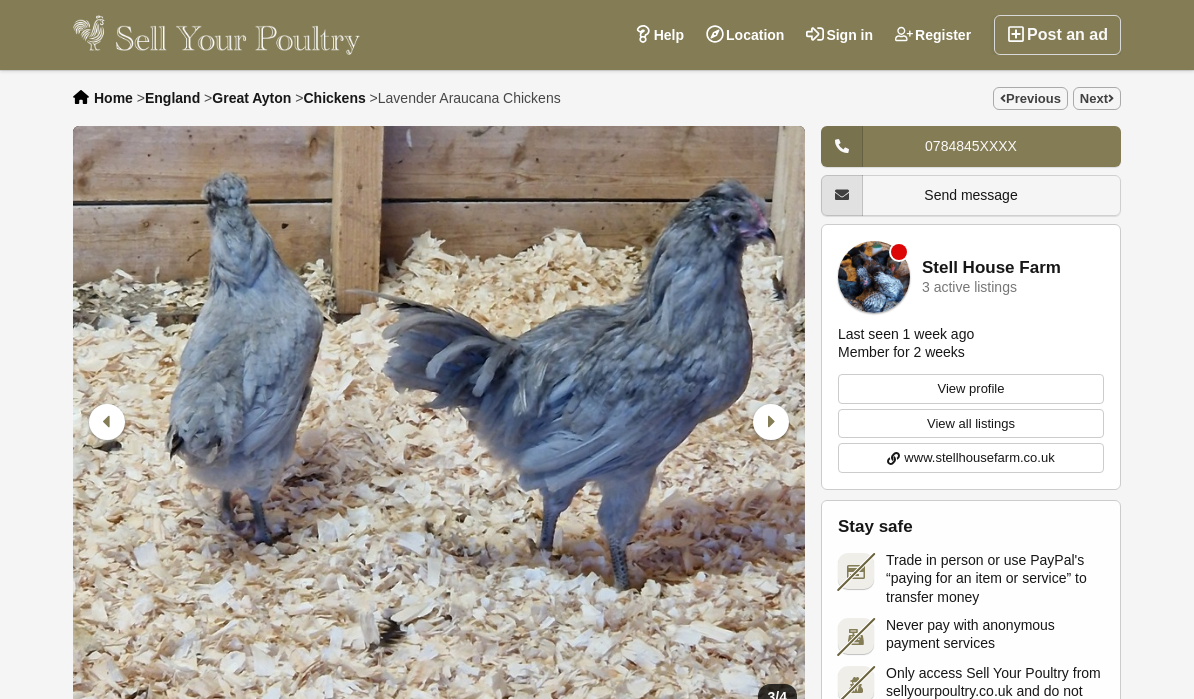 click on "Chickens" at bounding box center (334, 98) 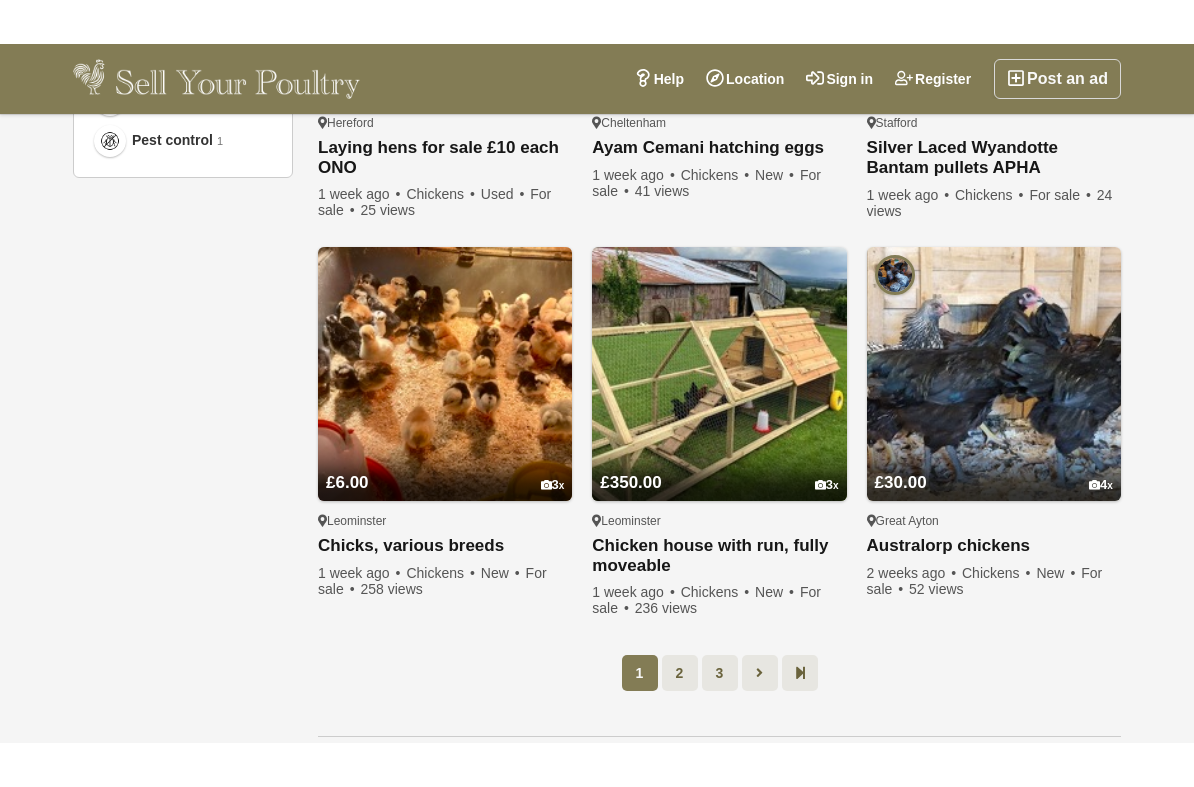 scroll, scrollTop: 1361, scrollLeft: 0, axis: vertical 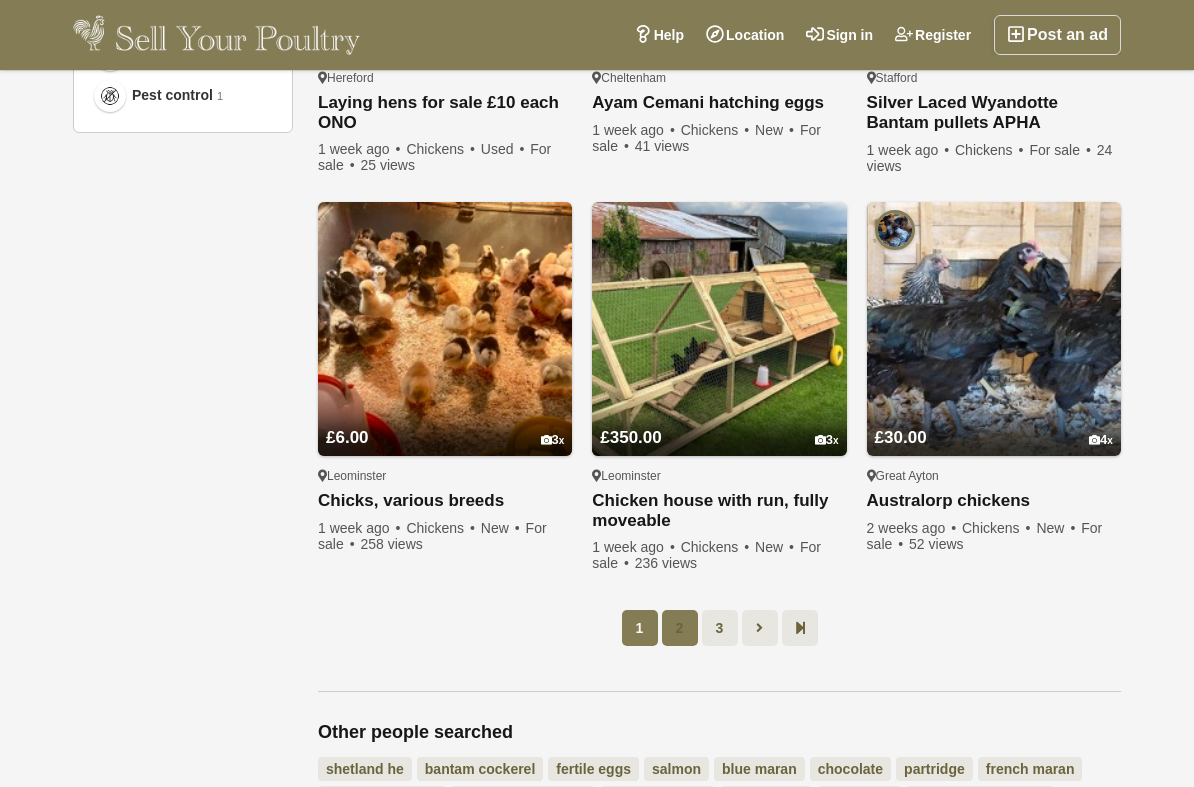 click on "2" at bounding box center [680, 628] 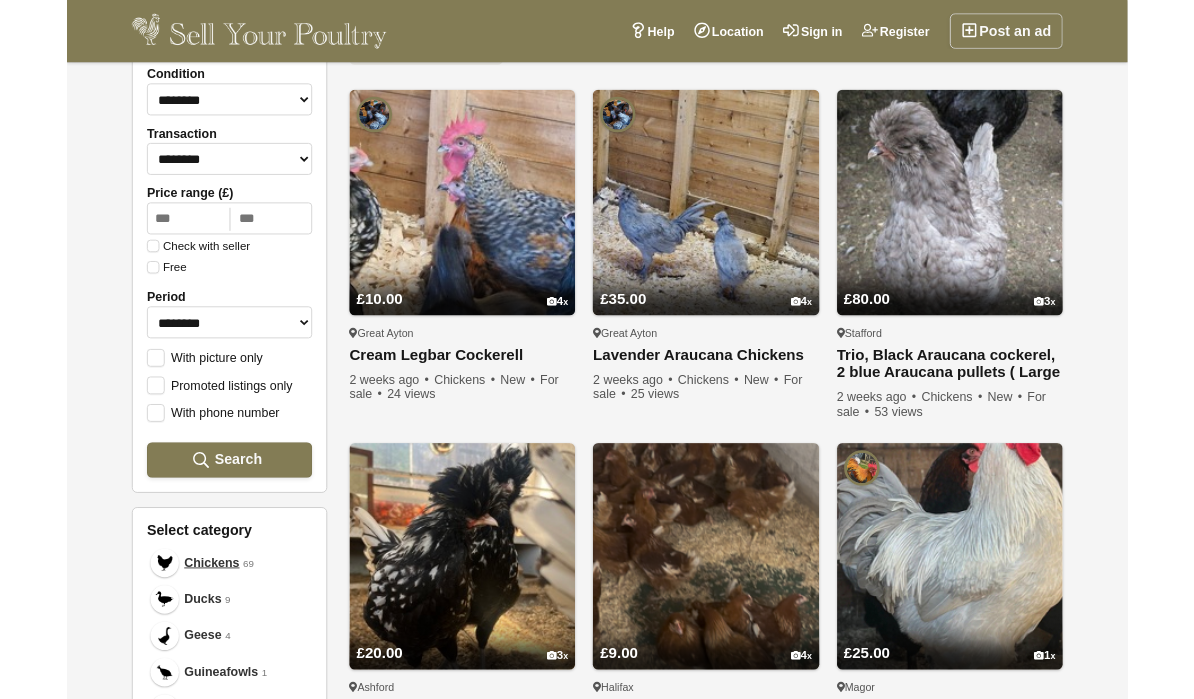 scroll, scrollTop: 271, scrollLeft: 0, axis: vertical 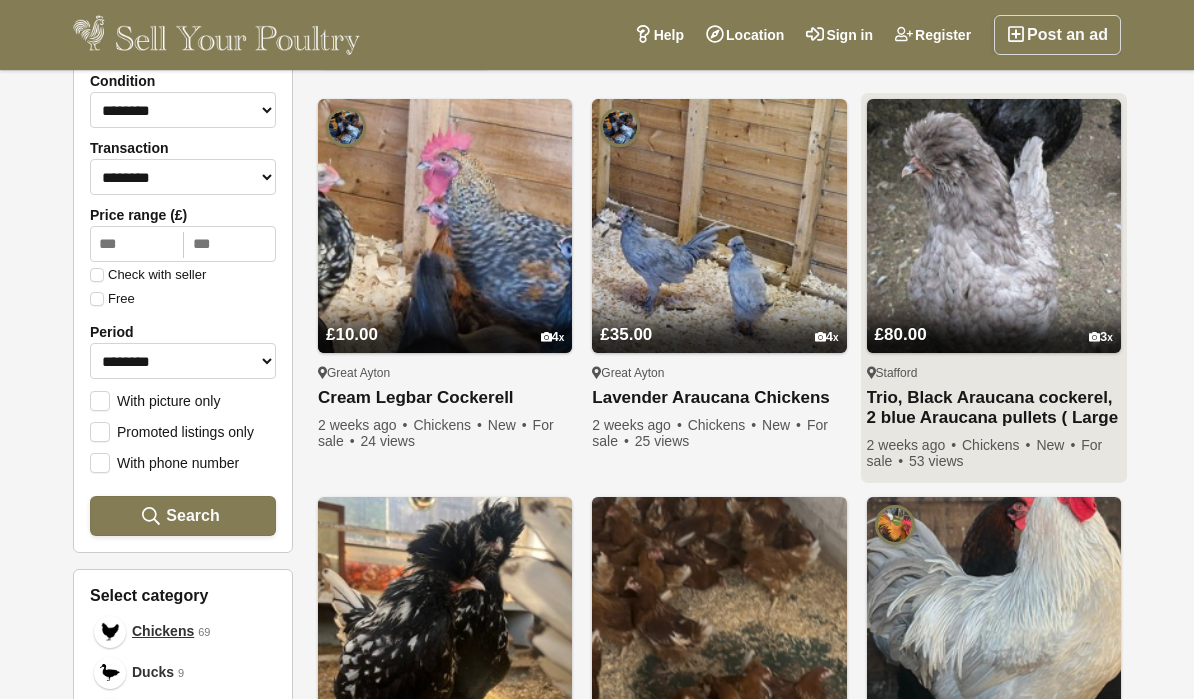 click at bounding box center (994, 226) 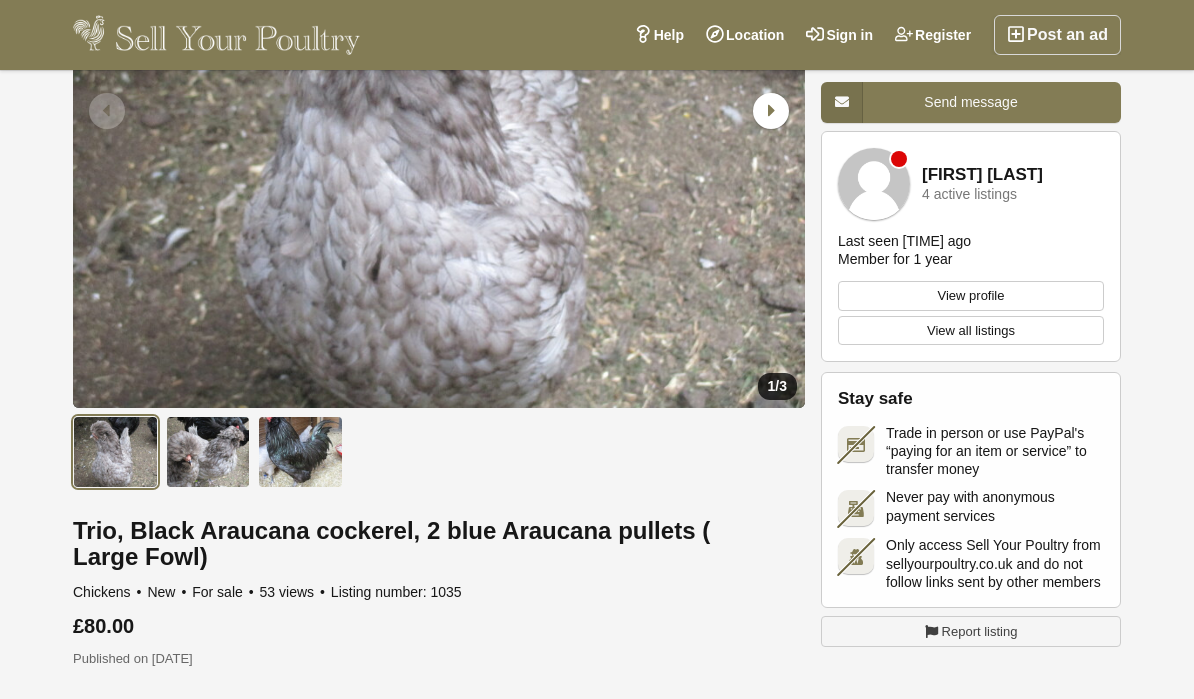 scroll, scrollTop: 310, scrollLeft: 0, axis: vertical 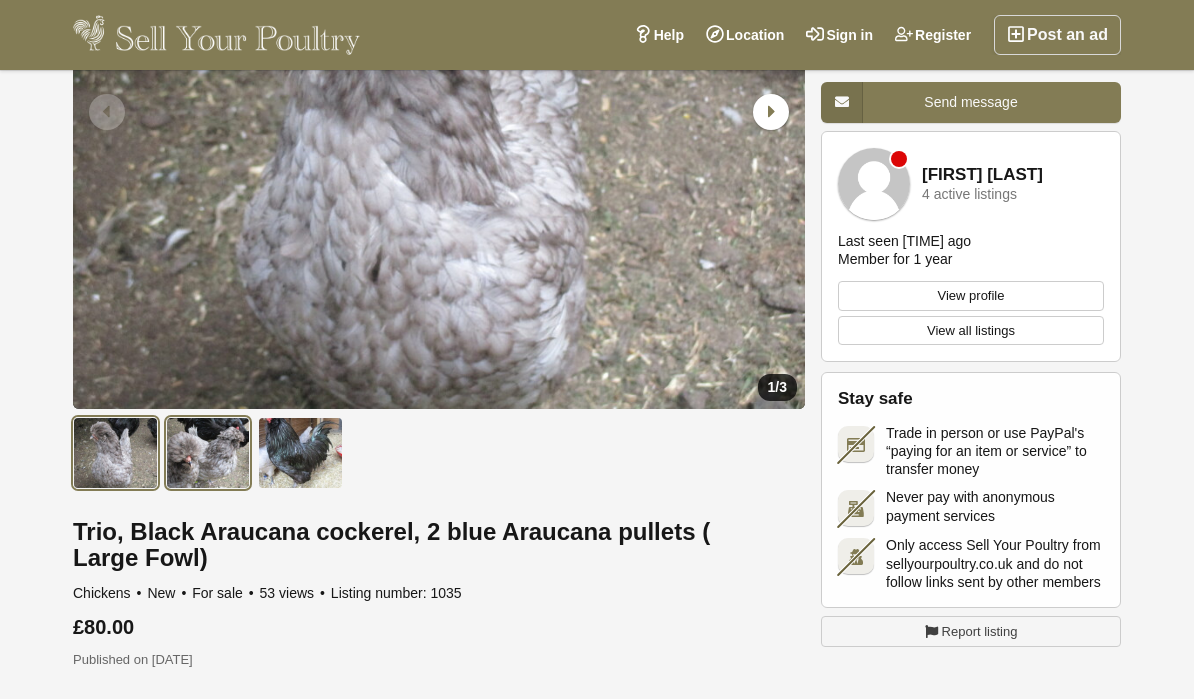click at bounding box center (208, 453) 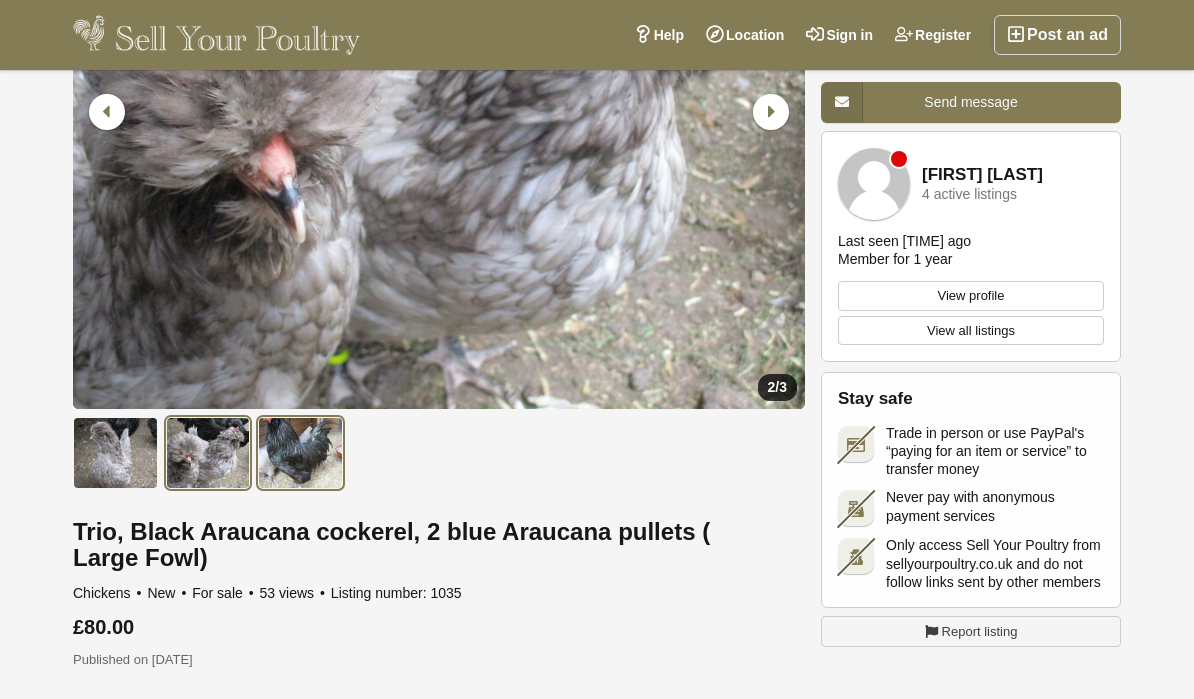 click at bounding box center (300, 453) 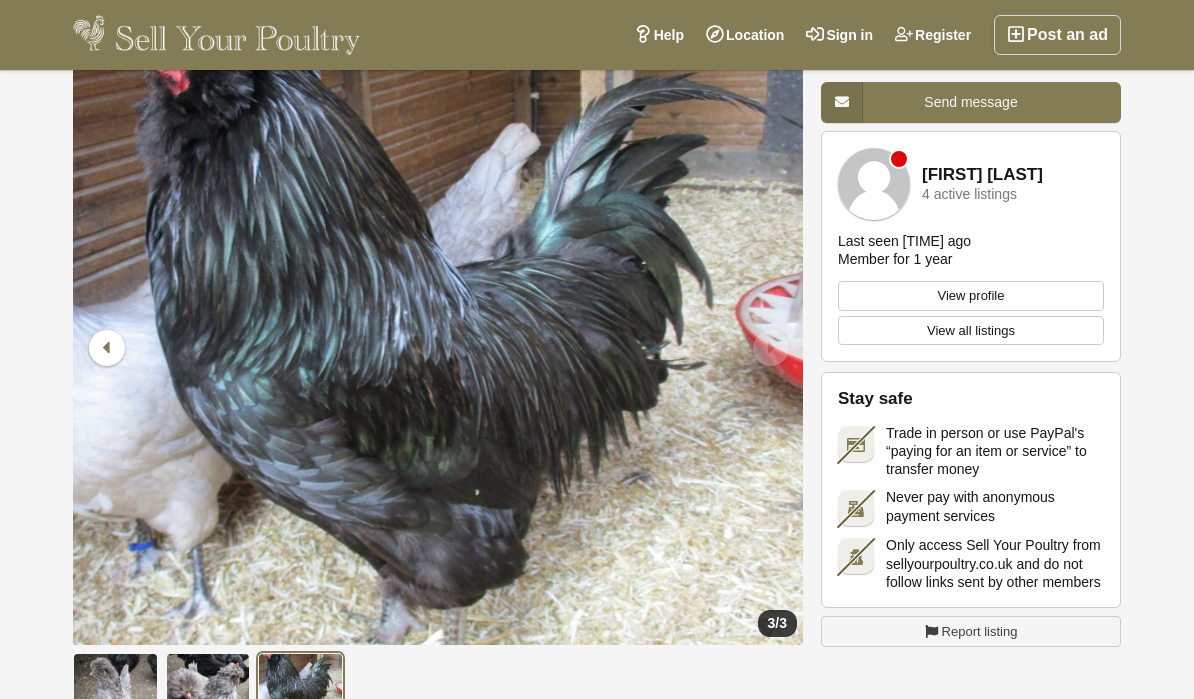 scroll, scrollTop: 0, scrollLeft: 0, axis: both 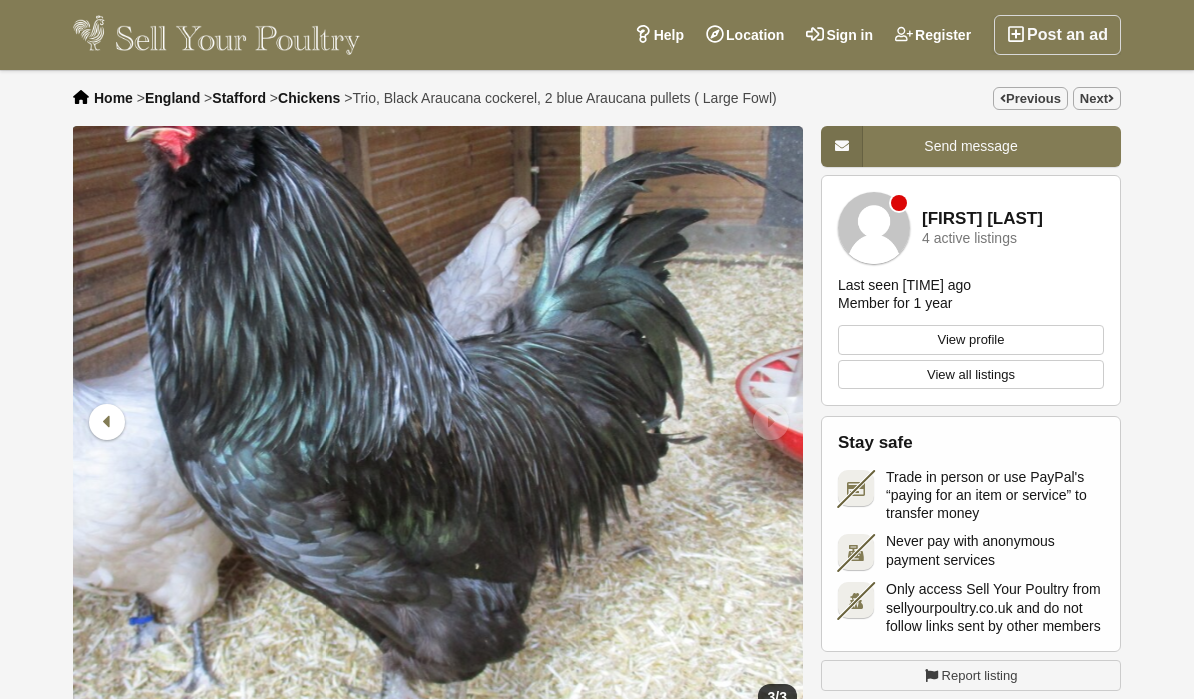 click on "4 active listings" at bounding box center [969, 238] 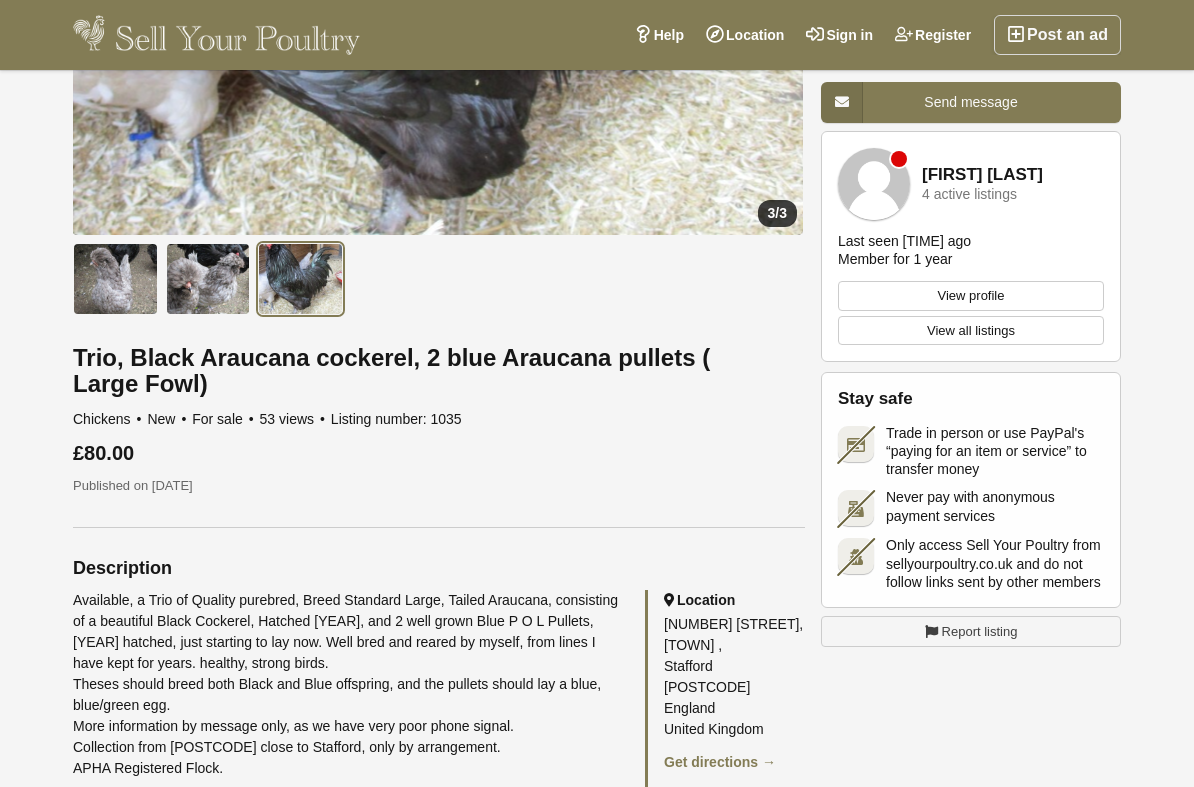 scroll, scrollTop: 510, scrollLeft: 0, axis: vertical 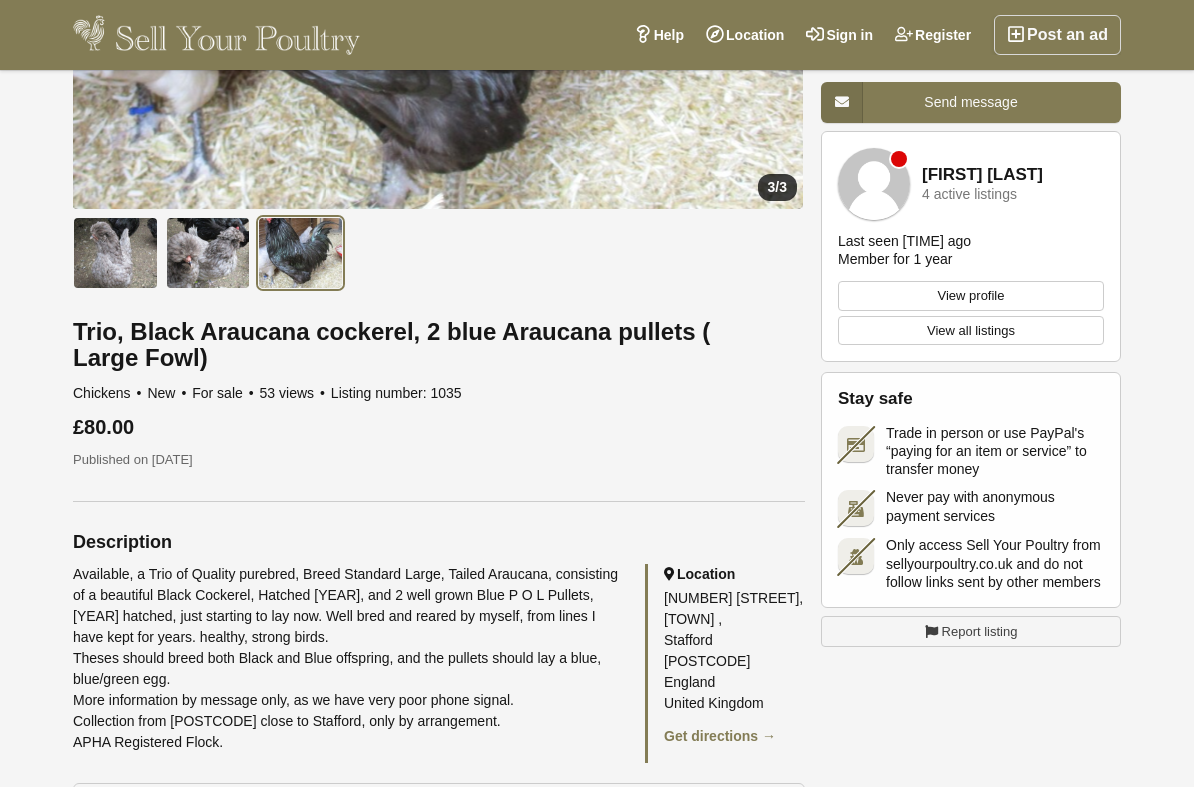 click on "View all listings" at bounding box center (971, 331) 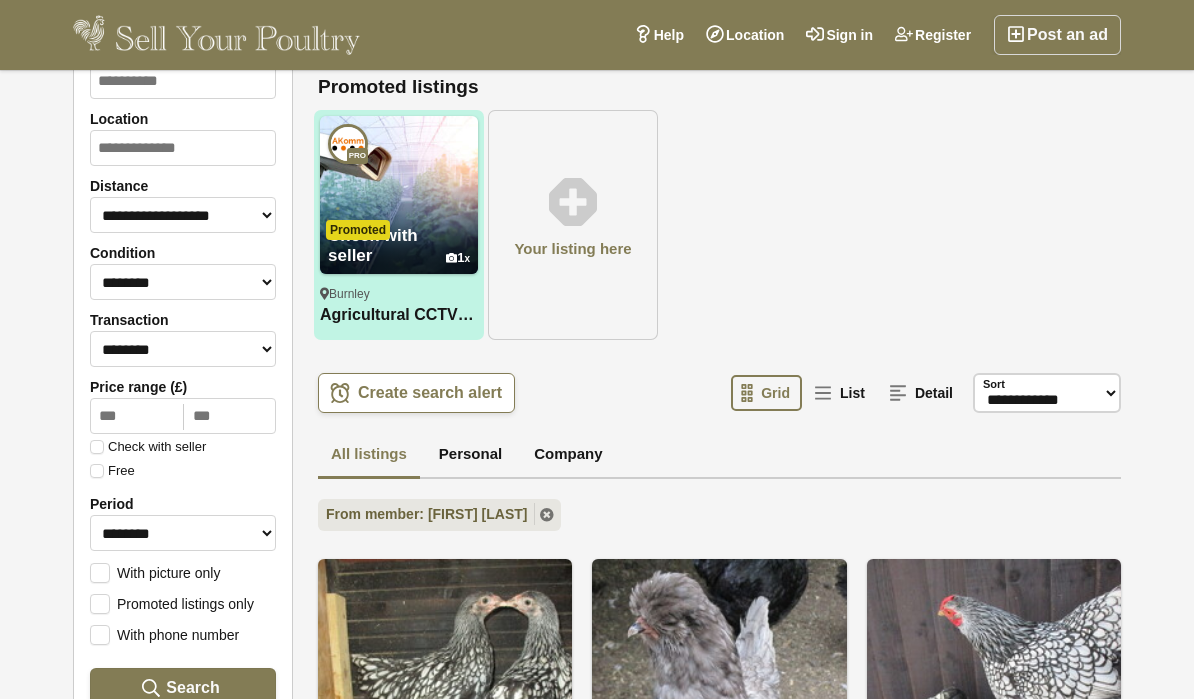 scroll, scrollTop: 0, scrollLeft: 0, axis: both 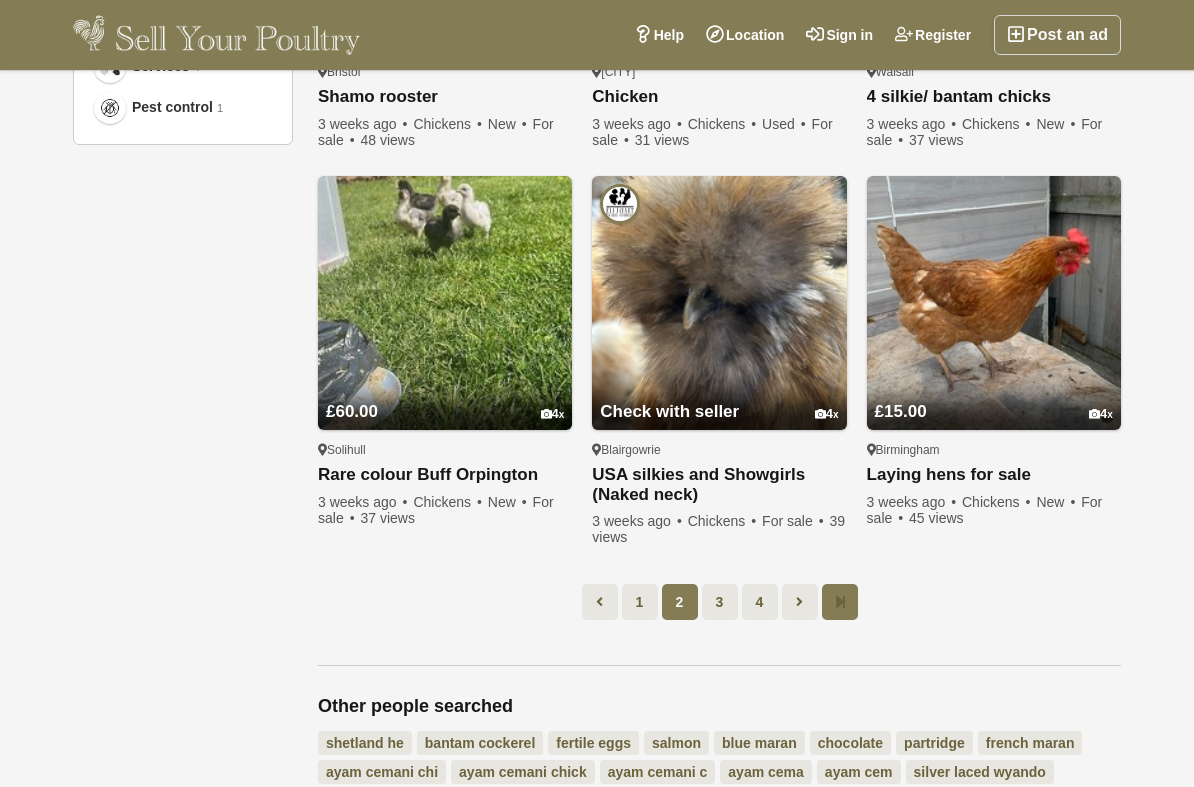 click at bounding box center [840, 602] 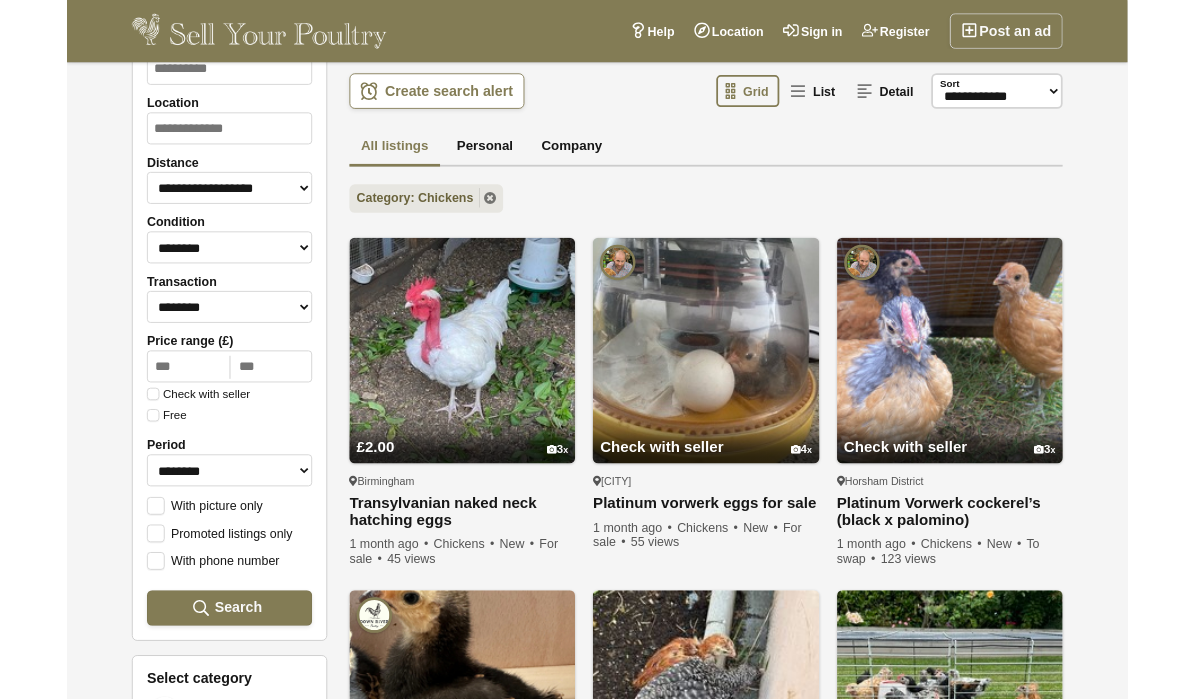 scroll, scrollTop: 0, scrollLeft: 0, axis: both 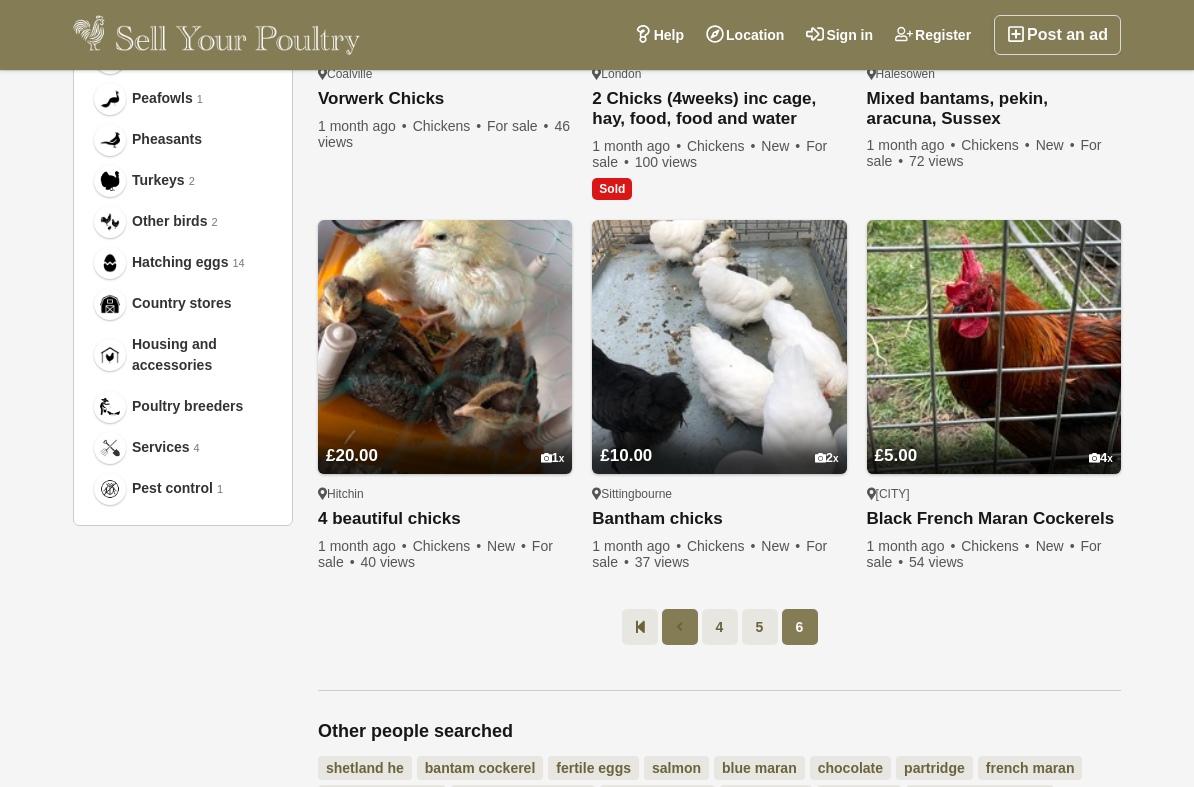 click at bounding box center (680, 627) 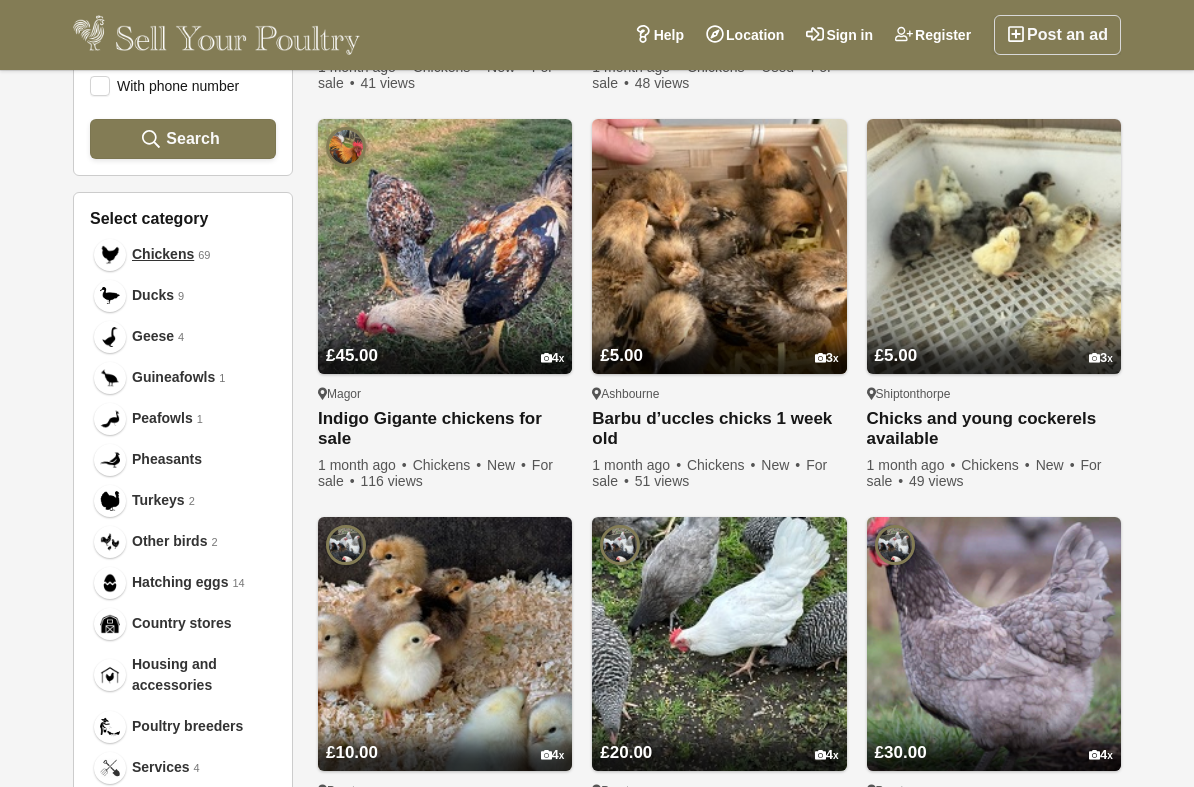 scroll, scrollTop: 672, scrollLeft: 0, axis: vertical 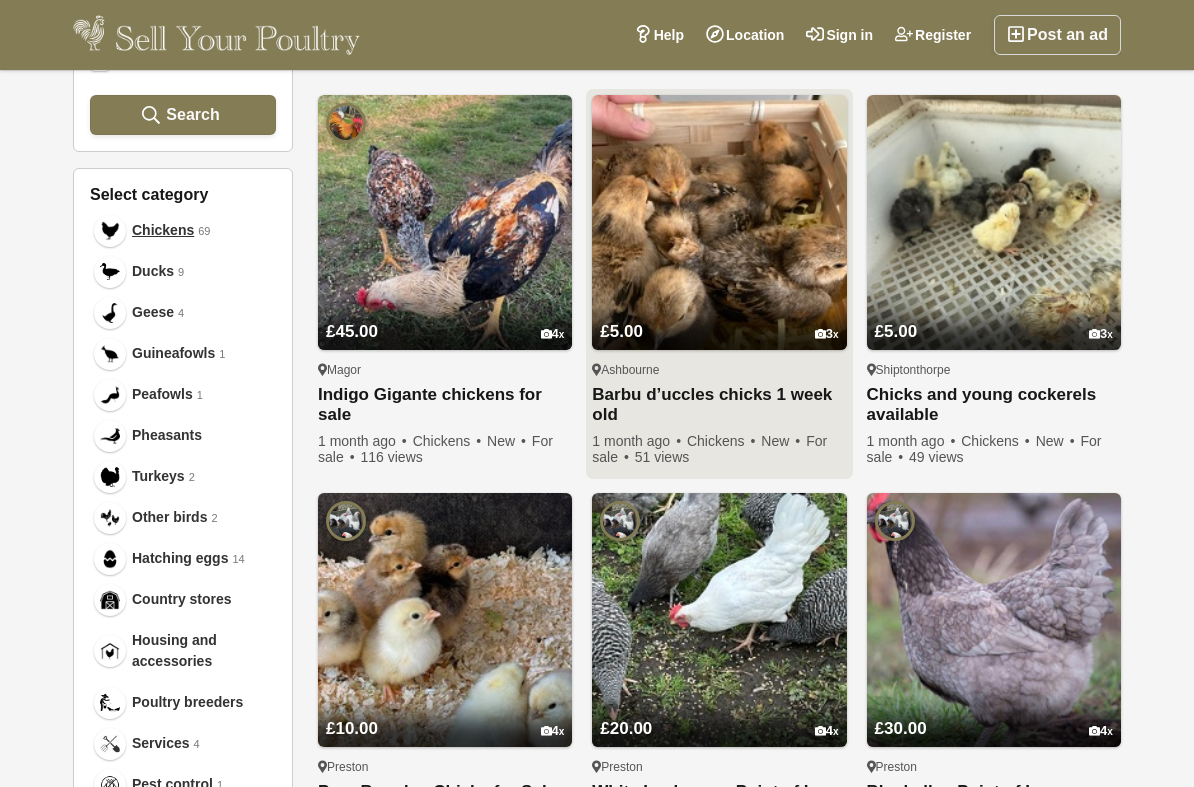 click on "£5.00
3" at bounding box center [719, 317] 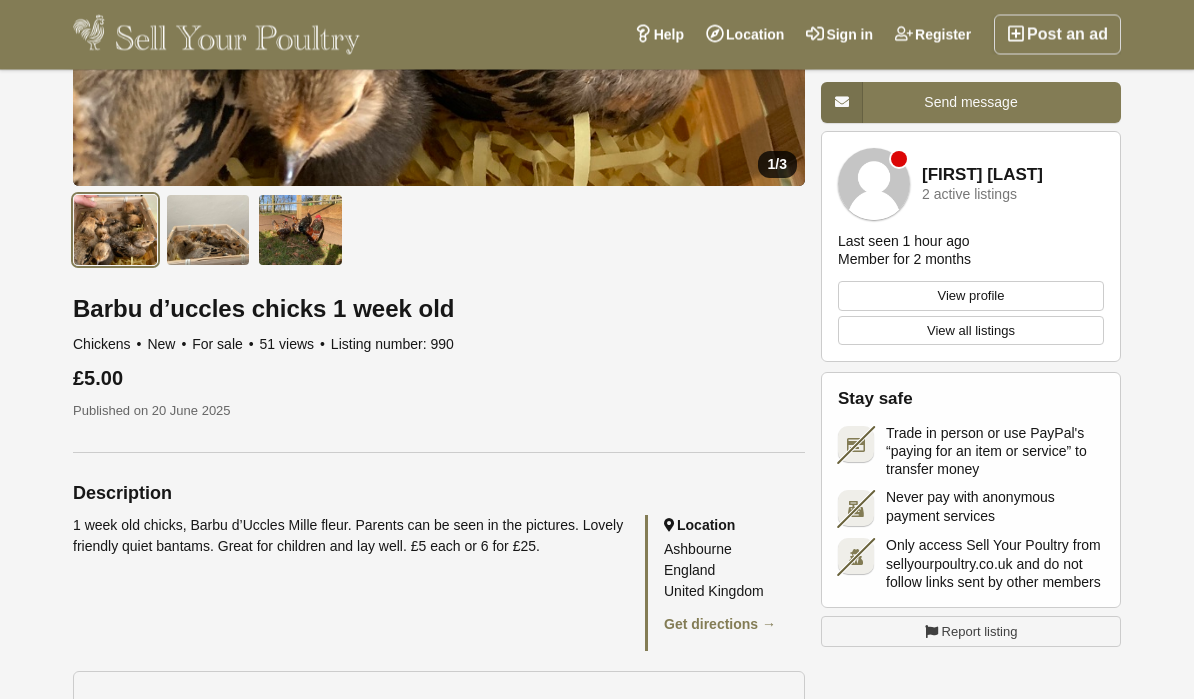 scroll, scrollTop: 533, scrollLeft: 0, axis: vertical 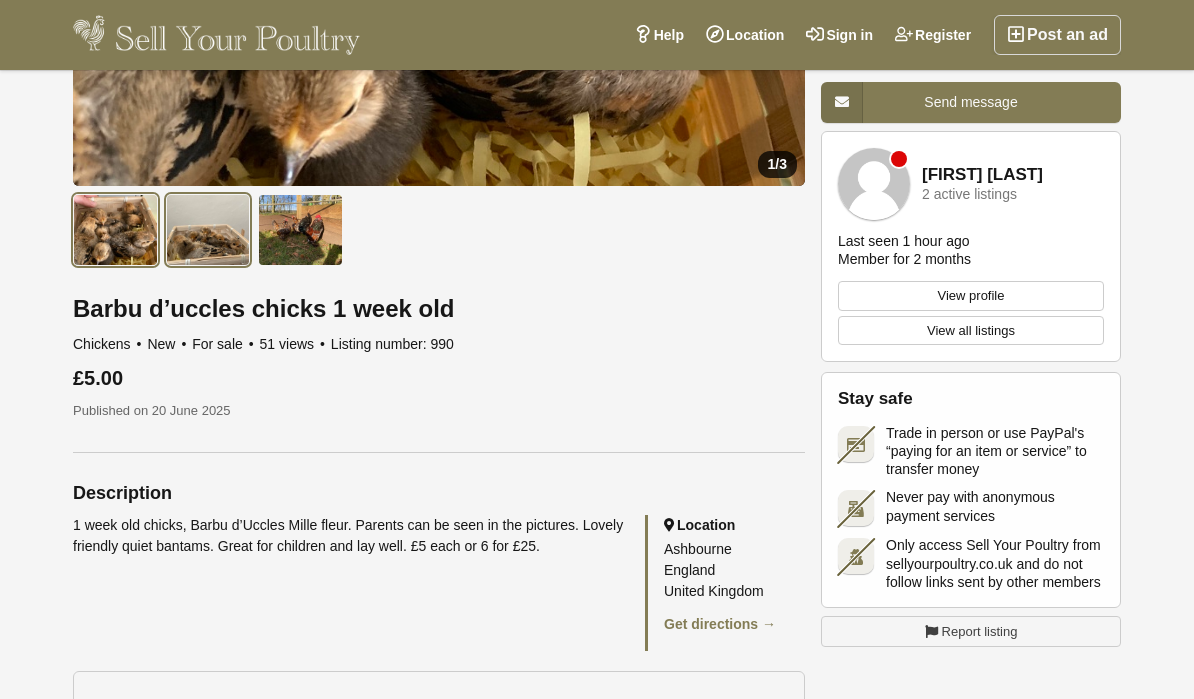 click at bounding box center (208, 230) 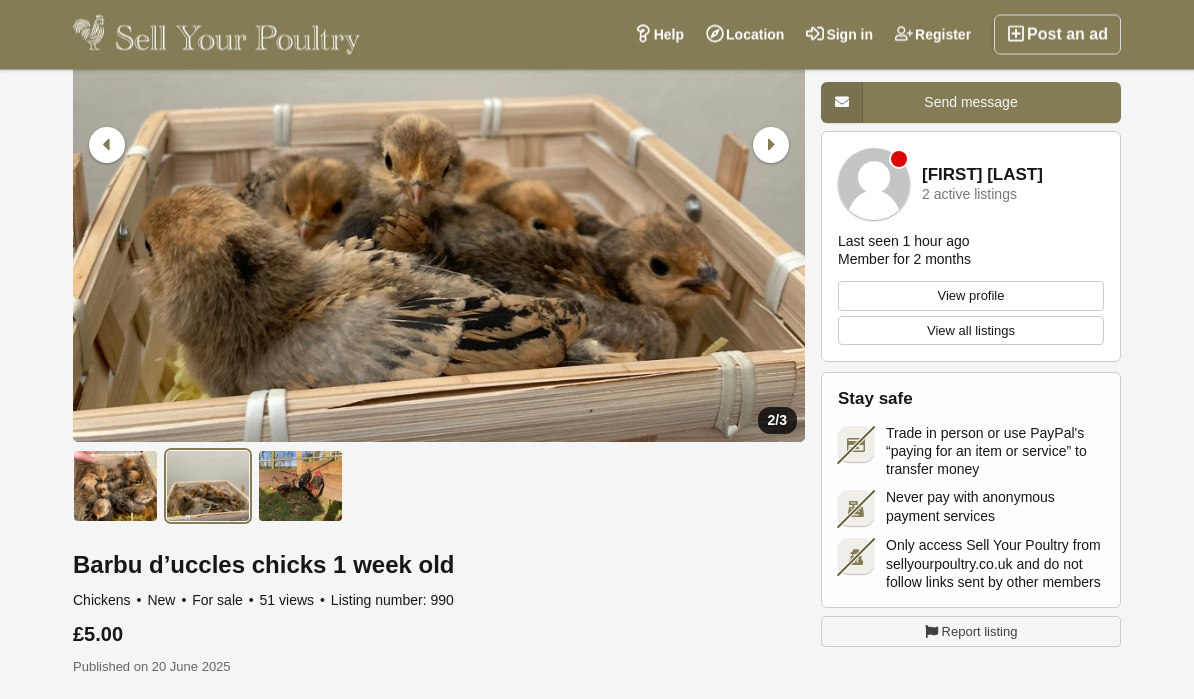 scroll, scrollTop: 277, scrollLeft: 0, axis: vertical 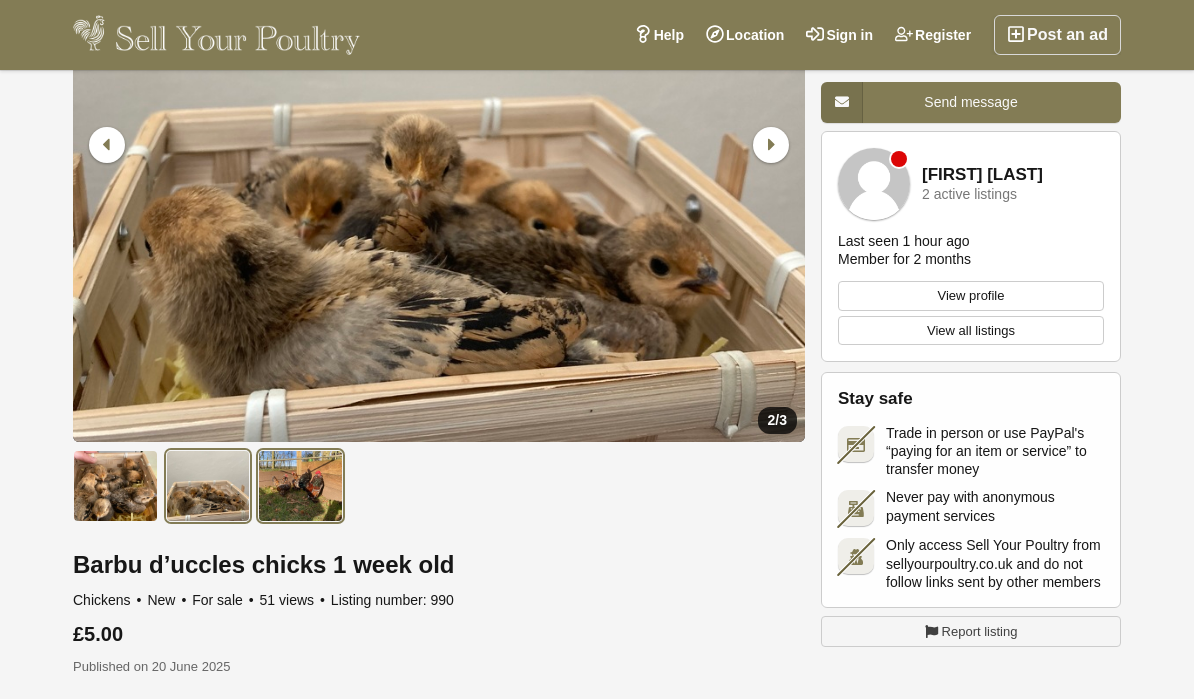 click at bounding box center (300, 486) 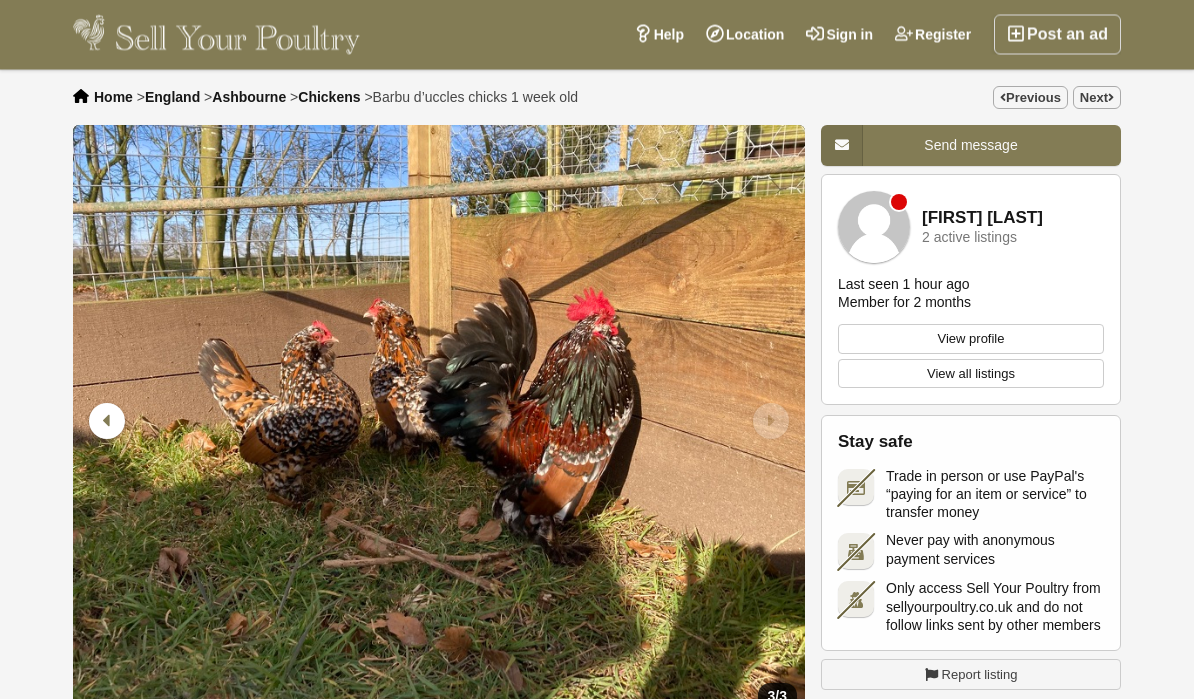 scroll, scrollTop: 0, scrollLeft: 0, axis: both 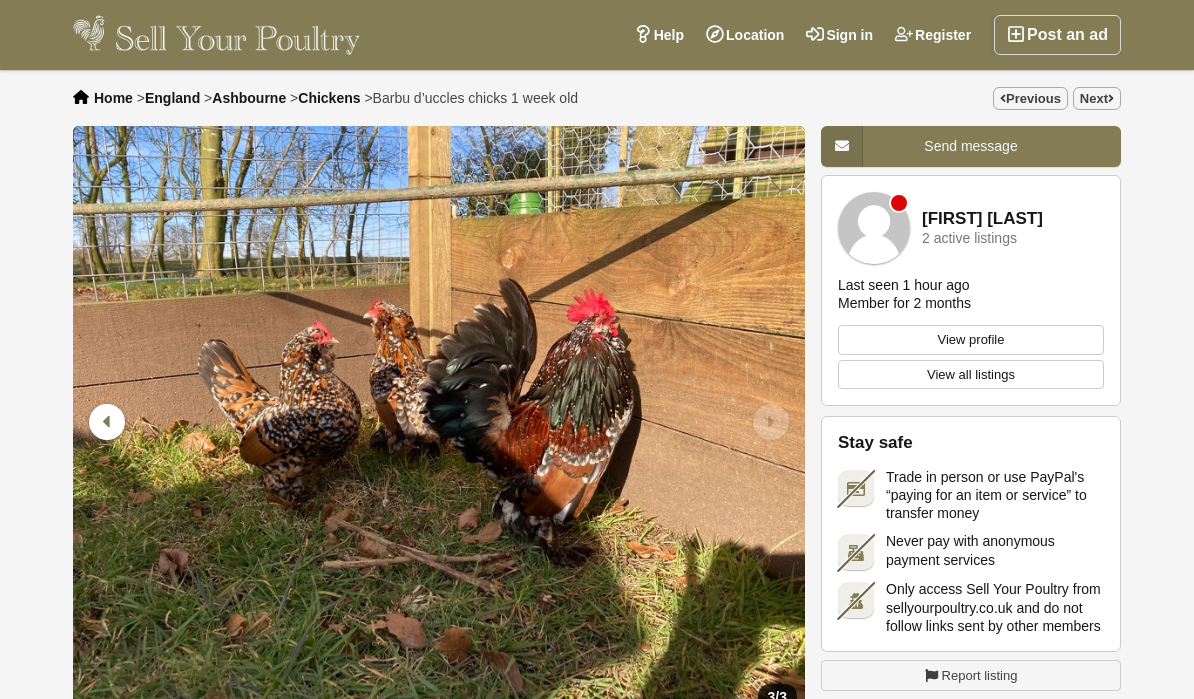 click on "View all listings" at bounding box center [971, 375] 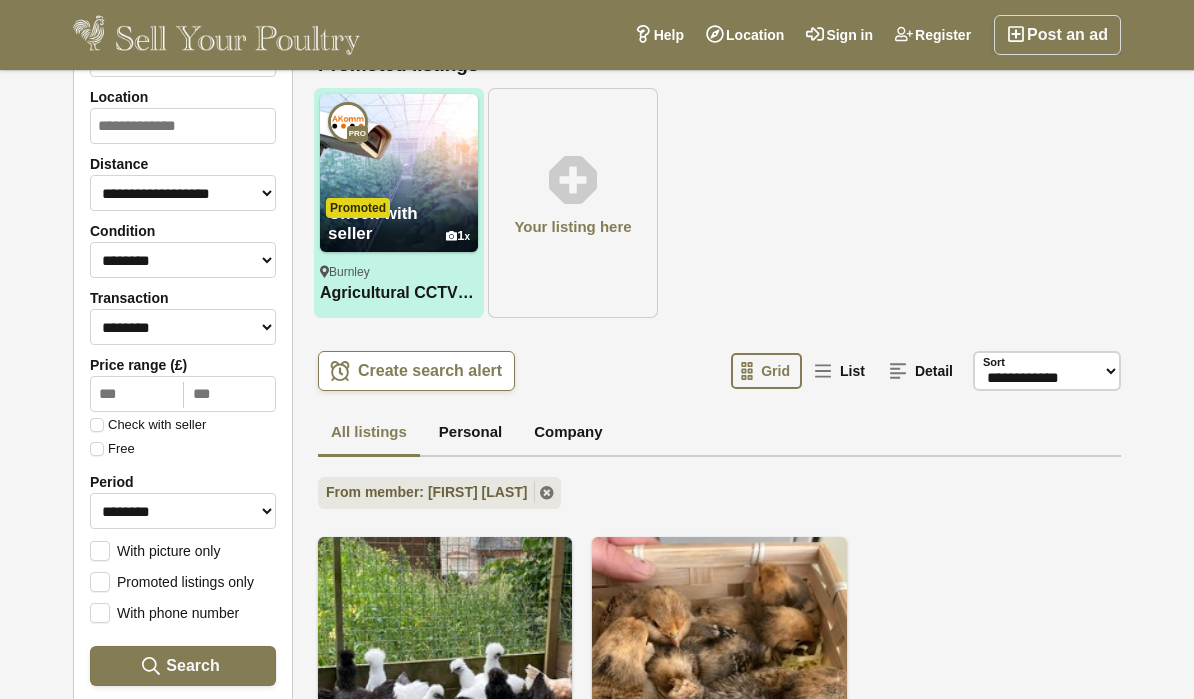 scroll, scrollTop: 0, scrollLeft: 0, axis: both 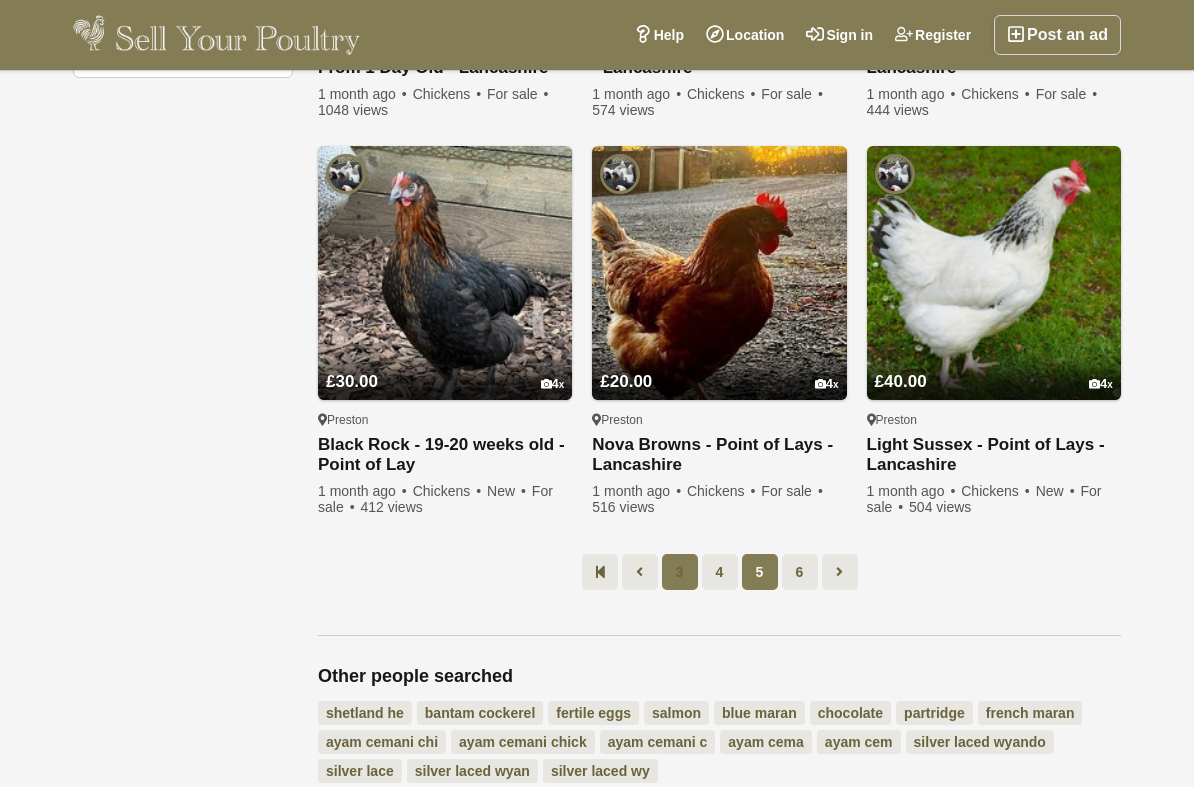 click on "3" at bounding box center [680, 572] 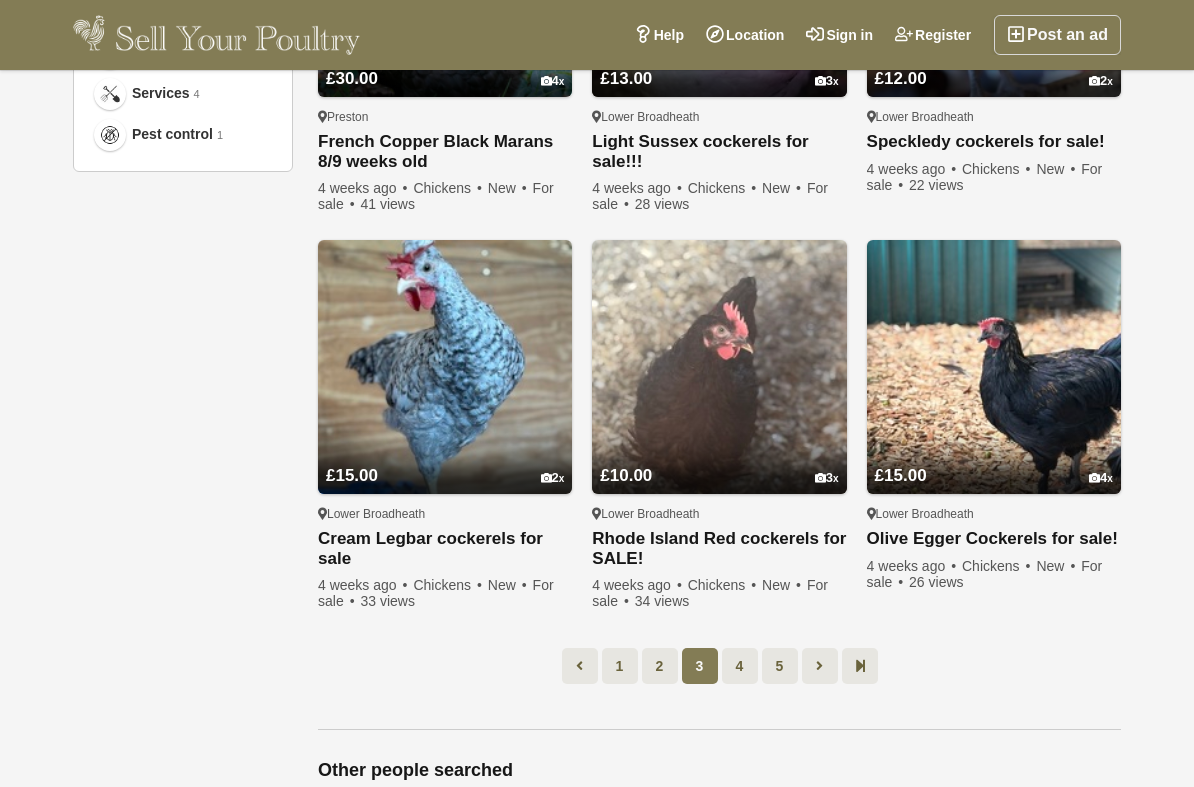scroll, scrollTop: 1323, scrollLeft: 0, axis: vertical 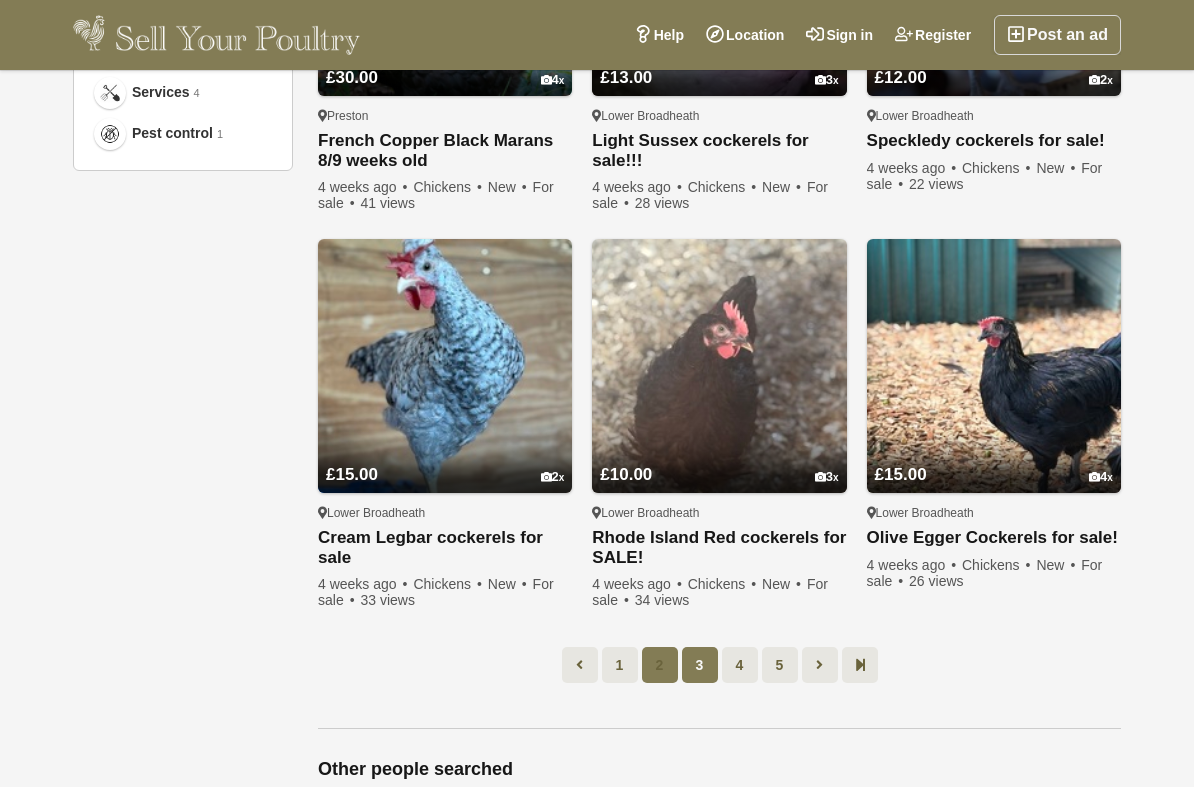 click on "2" at bounding box center [660, 665] 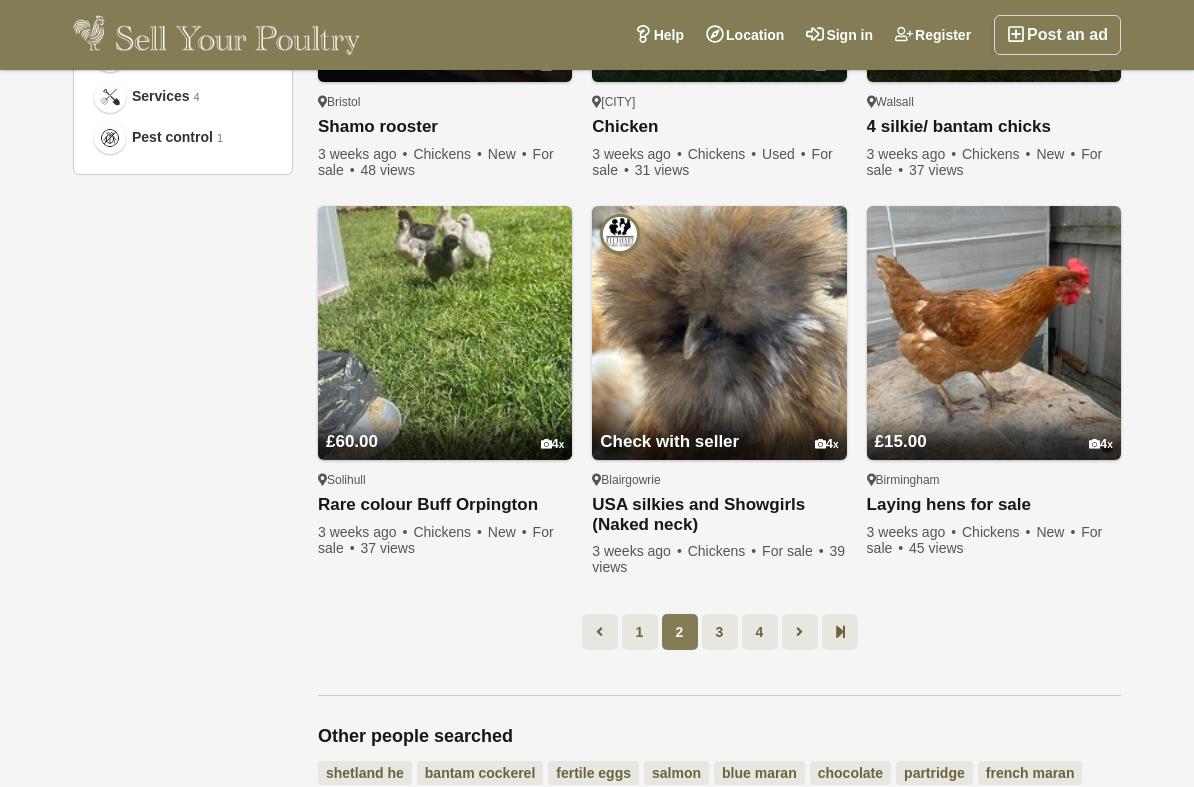 scroll, scrollTop: 1323, scrollLeft: 0, axis: vertical 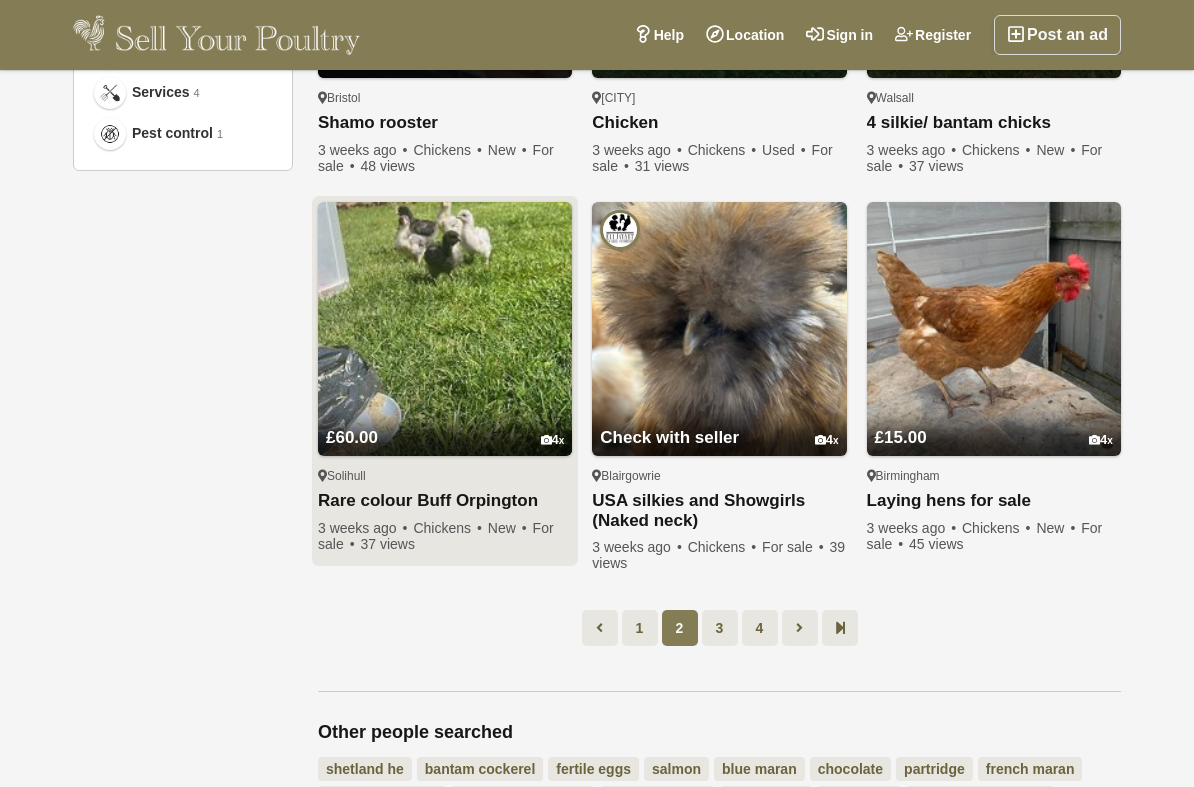 click on "£60.00
4" at bounding box center (445, 423) 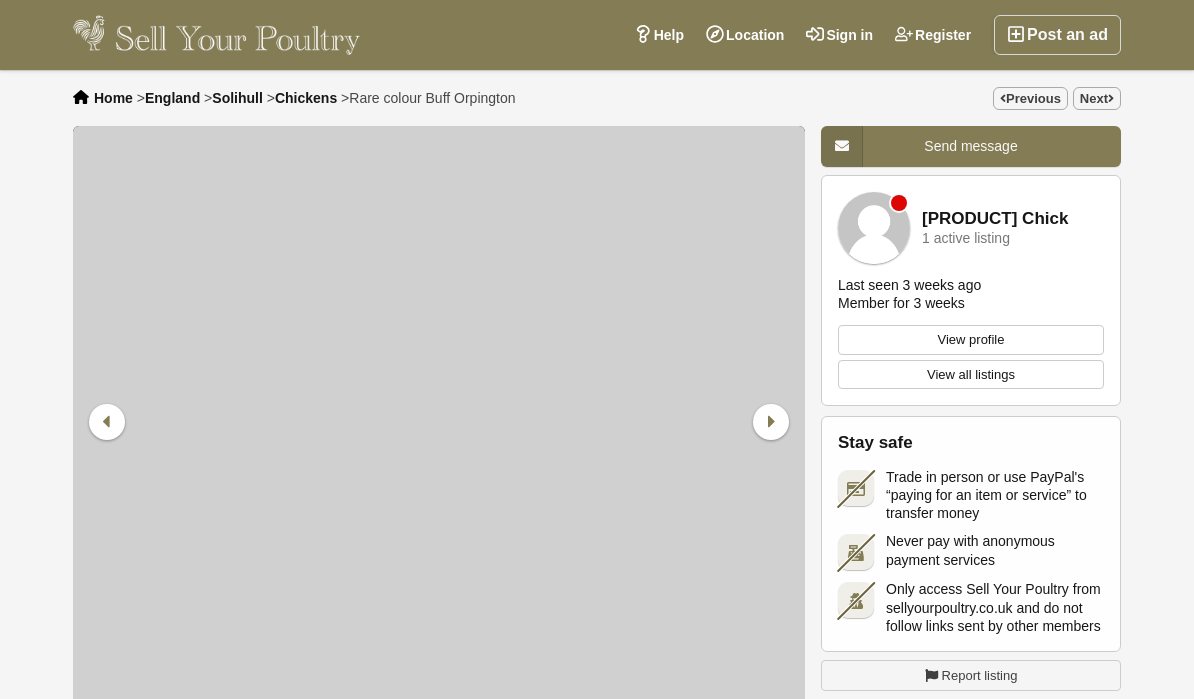 scroll, scrollTop: 0, scrollLeft: 0, axis: both 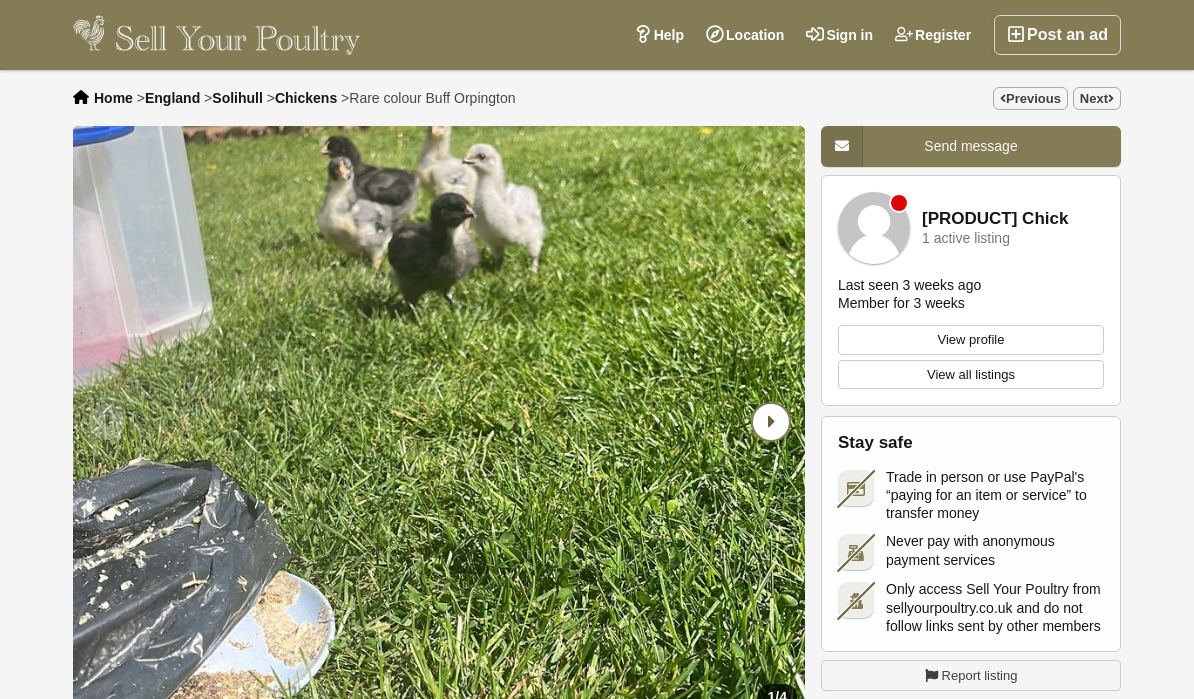 click at bounding box center (771, 422) 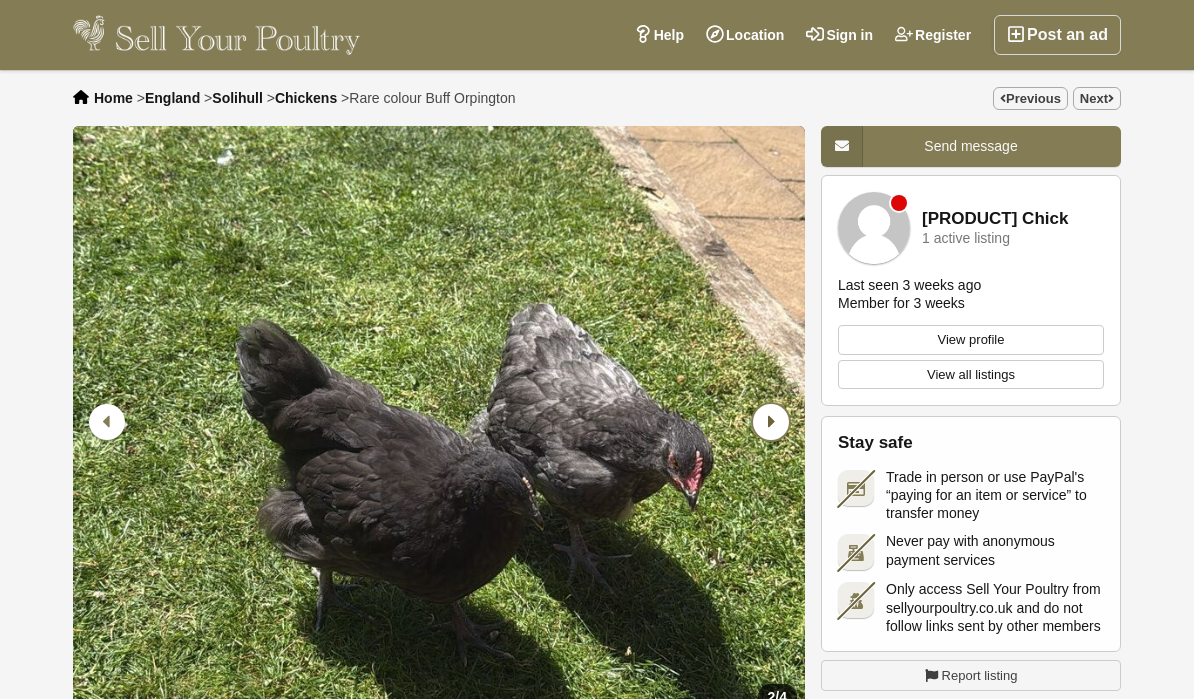 click at bounding box center [771, 422] 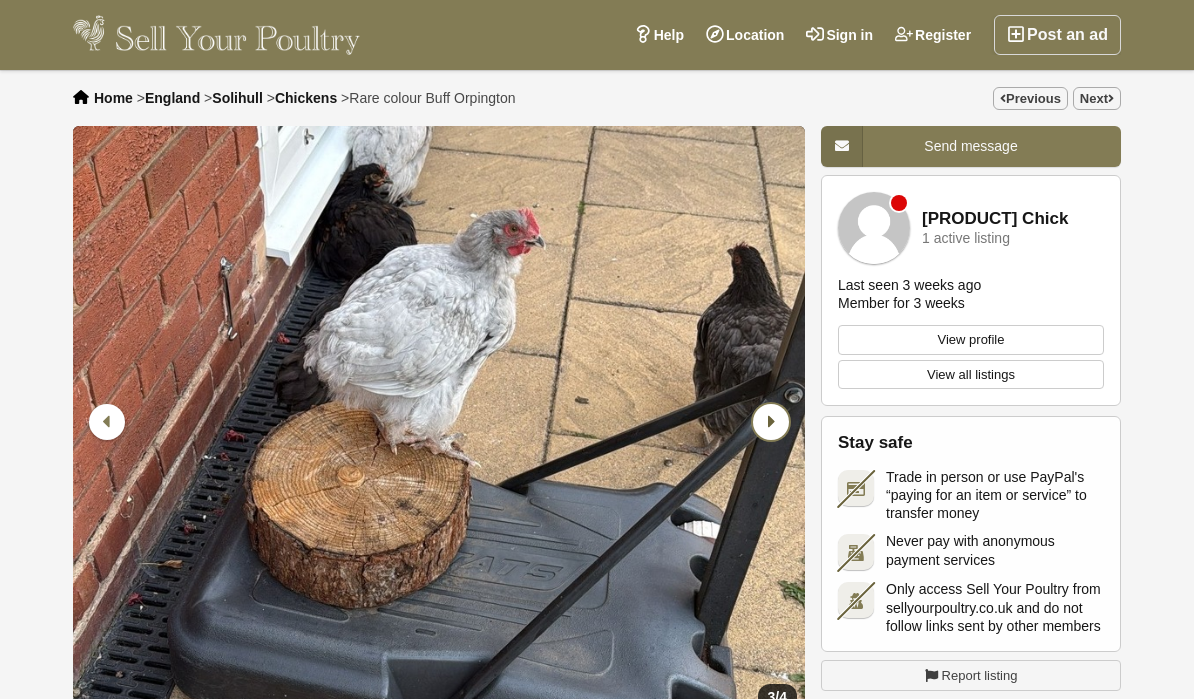 click at bounding box center (771, 422) 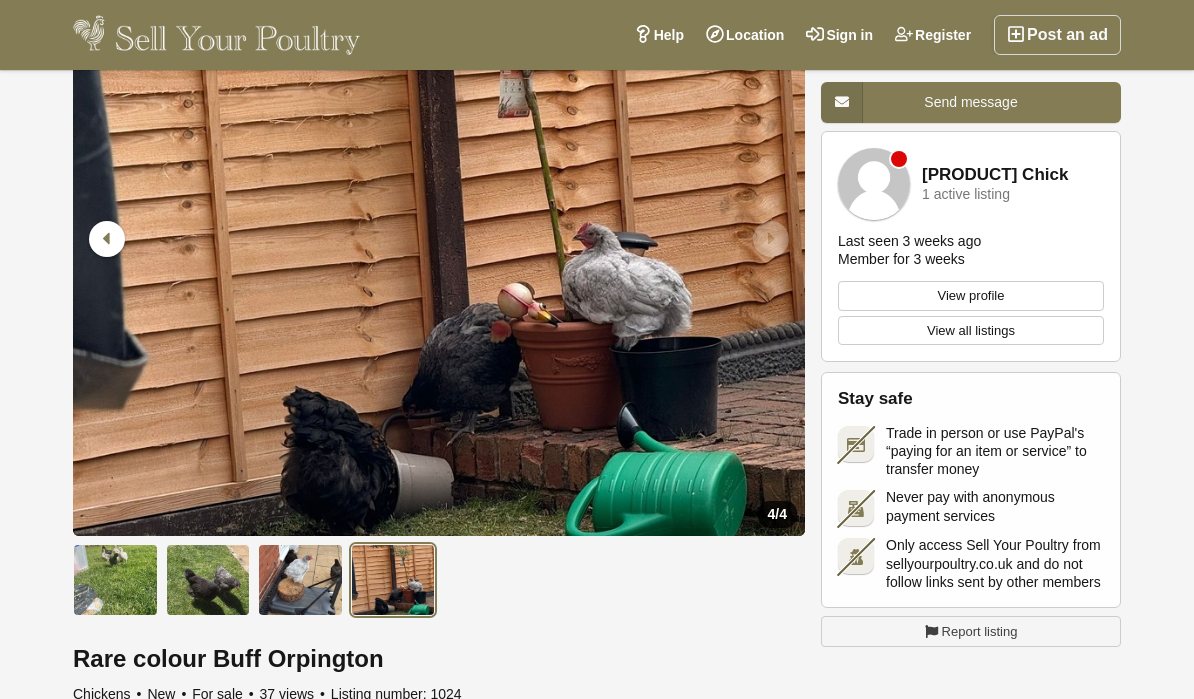 scroll, scrollTop: 181, scrollLeft: 0, axis: vertical 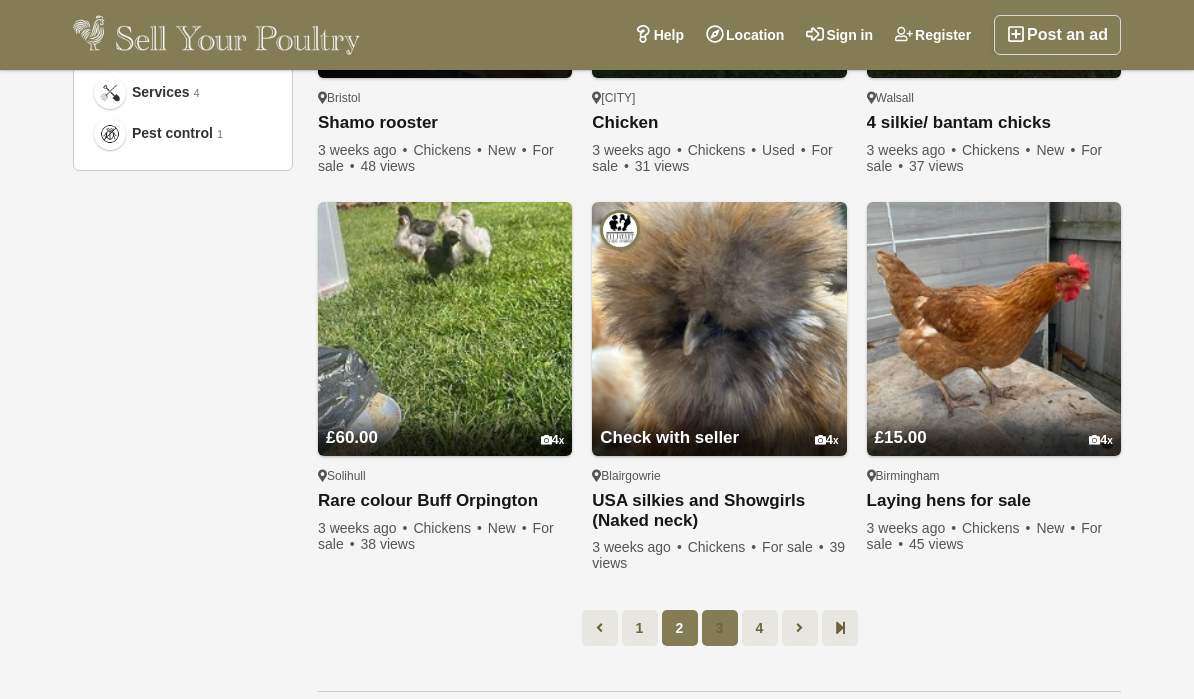 click on "3" at bounding box center [720, 628] 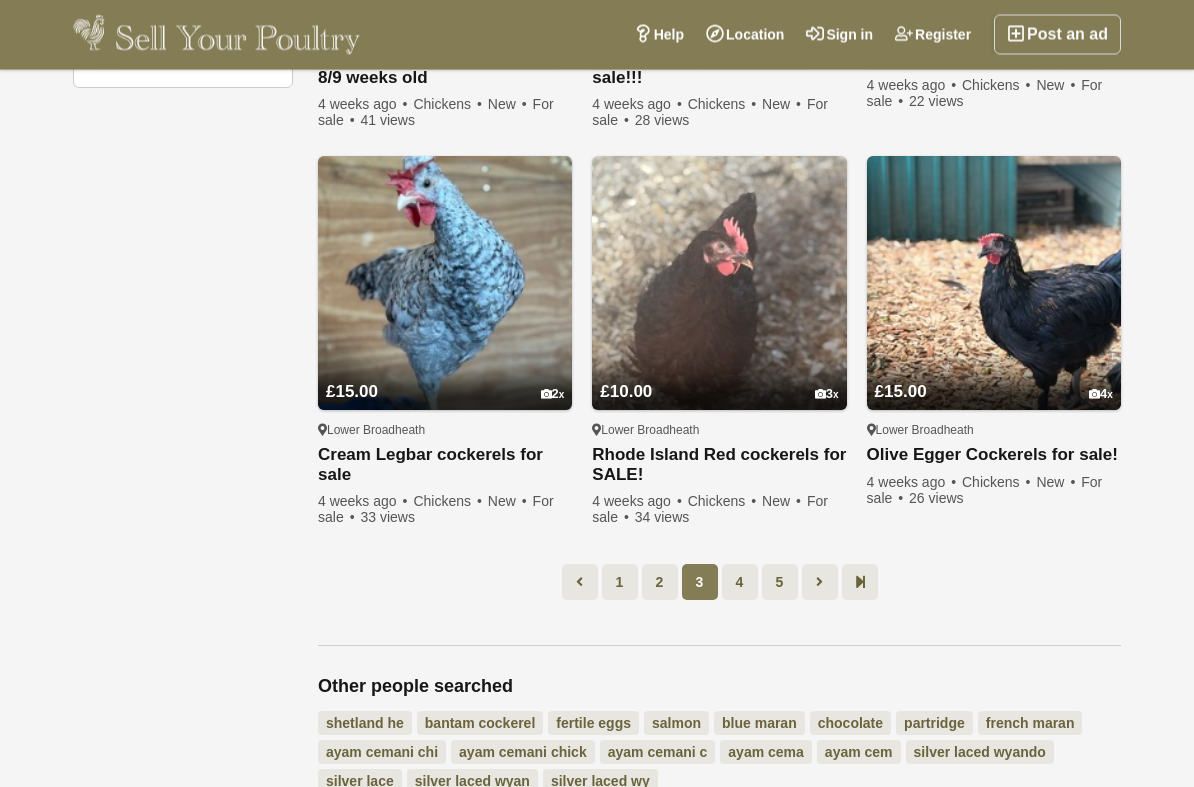 scroll, scrollTop: 1406, scrollLeft: 0, axis: vertical 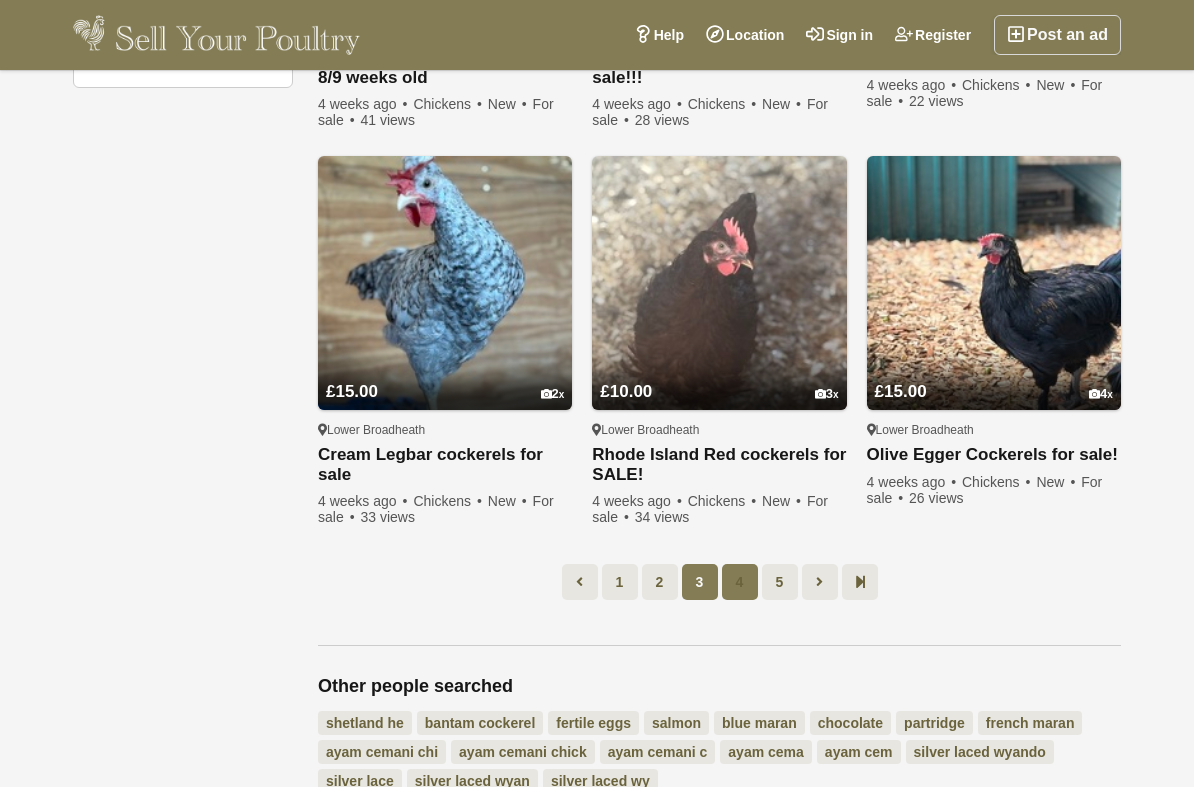 click on "4" at bounding box center (740, 582) 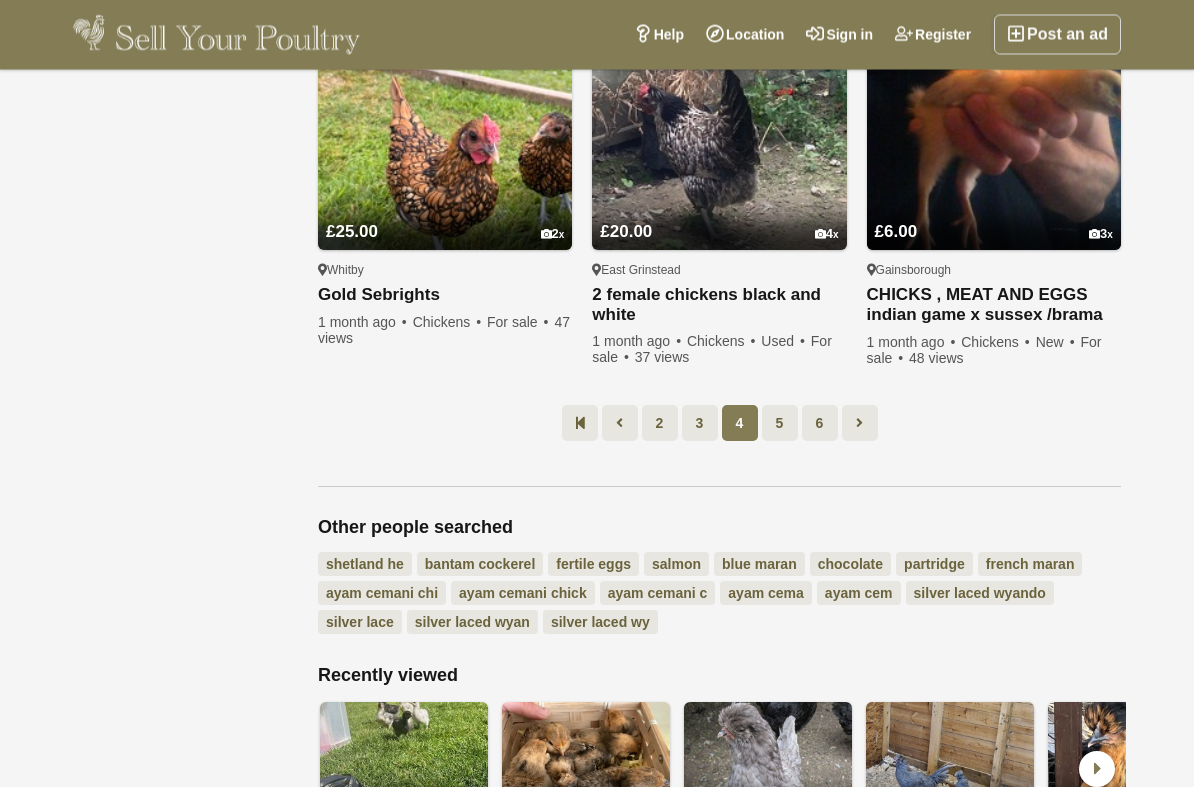 scroll, scrollTop: 1573, scrollLeft: 0, axis: vertical 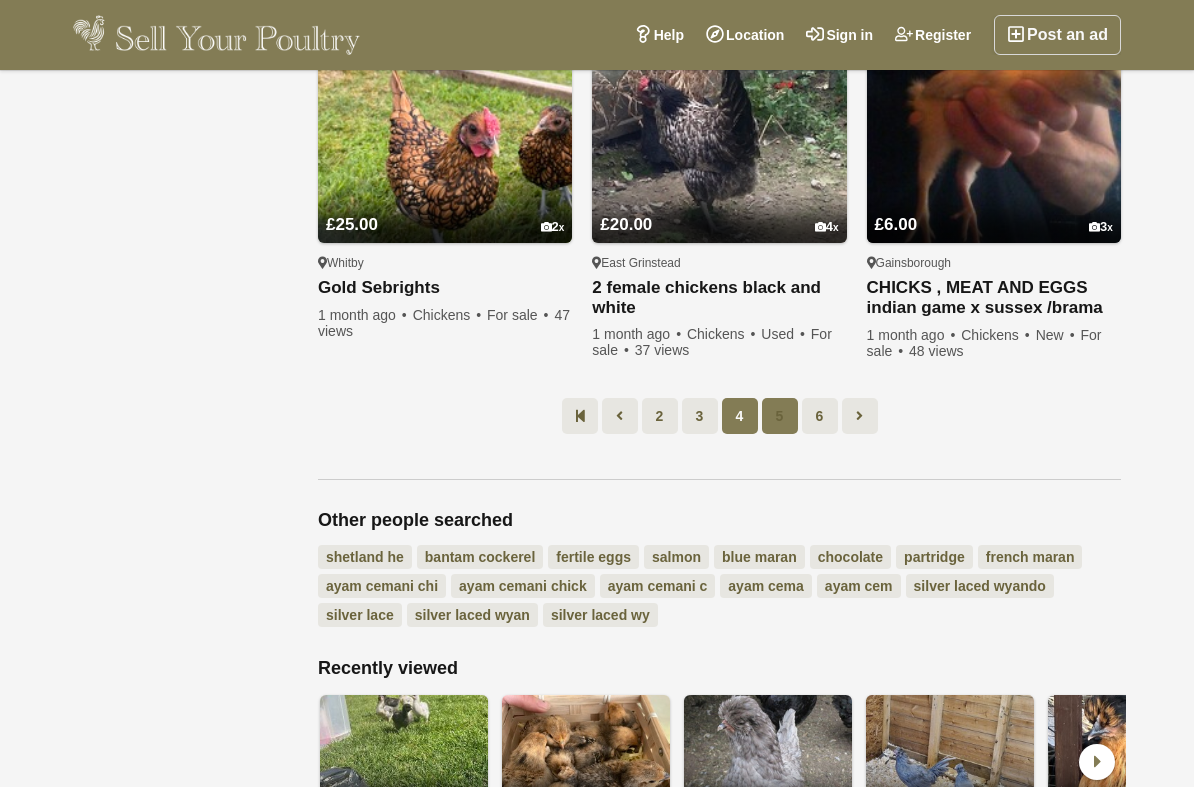 click on "5" at bounding box center (780, 416) 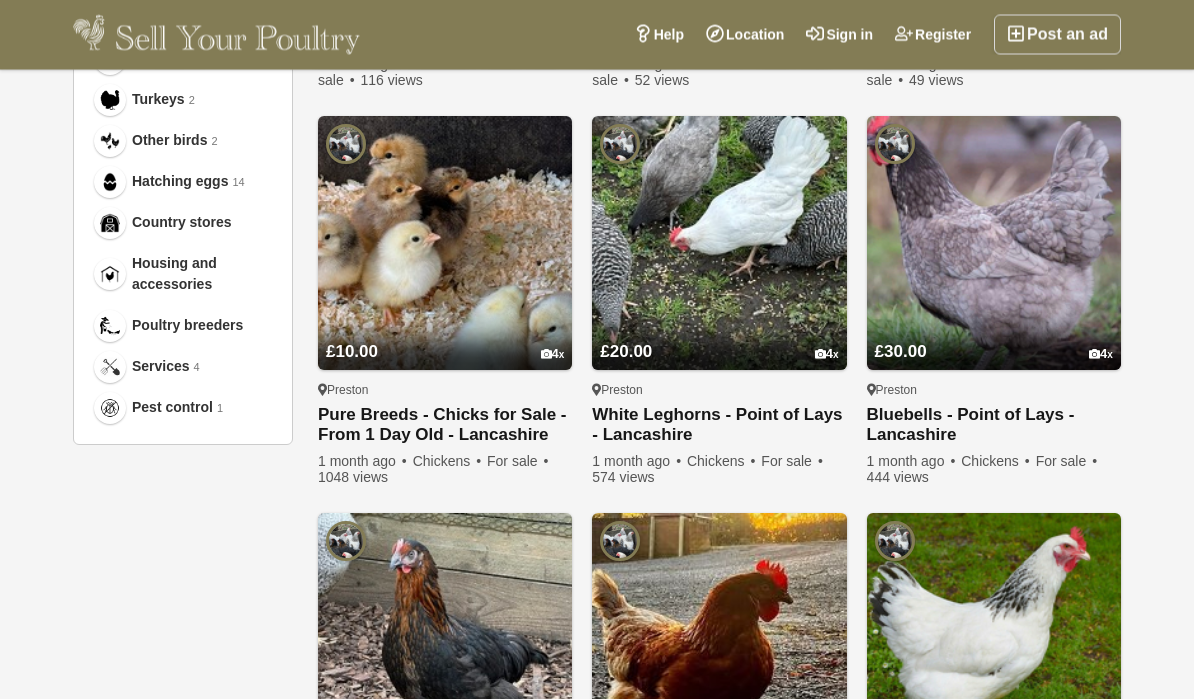 scroll, scrollTop: 1047, scrollLeft: 0, axis: vertical 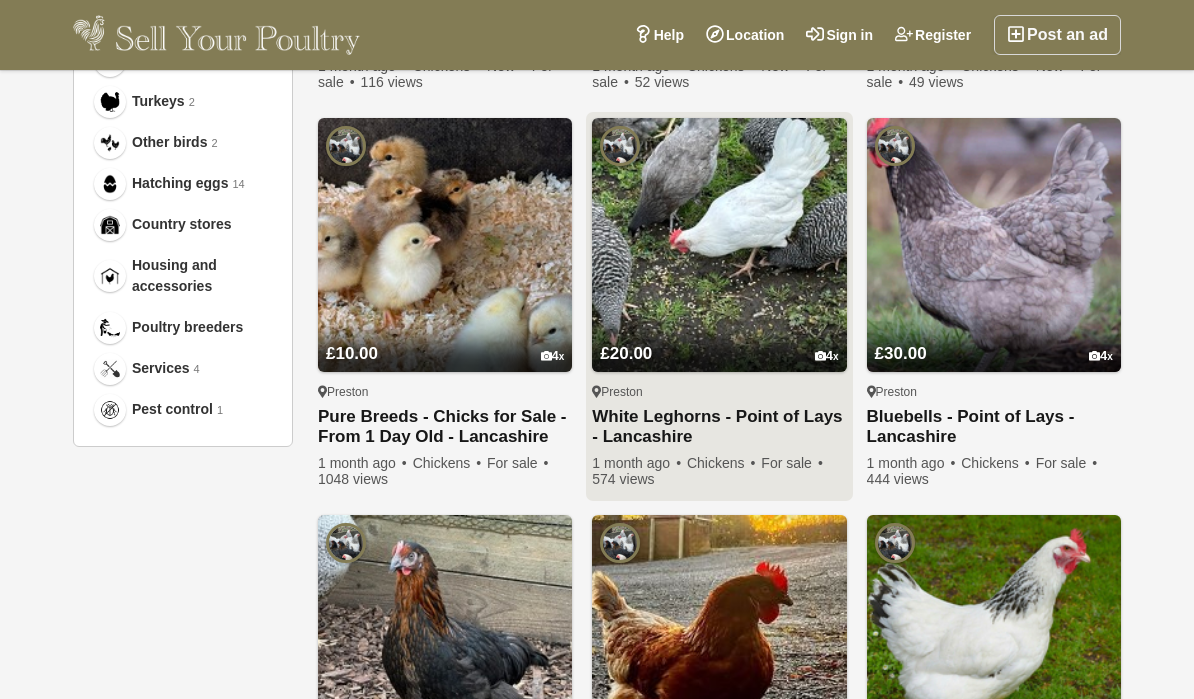 click at bounding box center (719, 245) 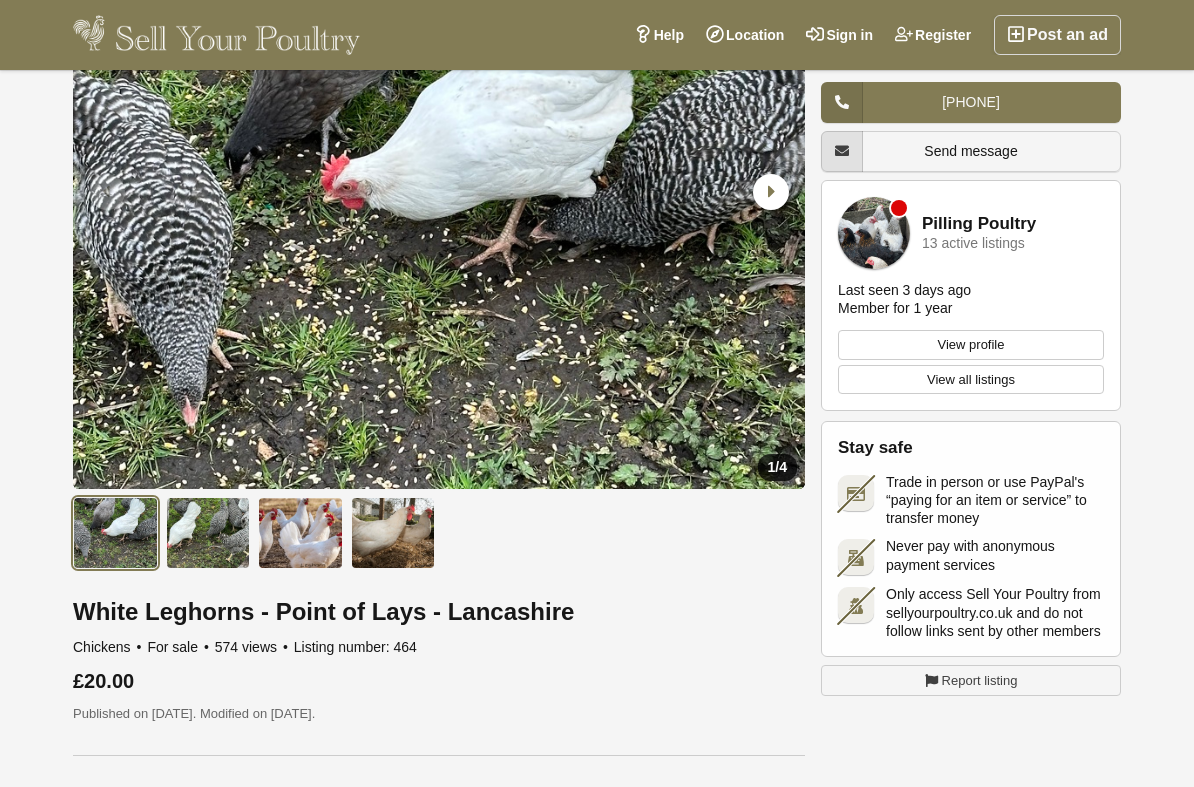 scroll, scrollTop: 231, scrollLeft: 0, axis: vertical 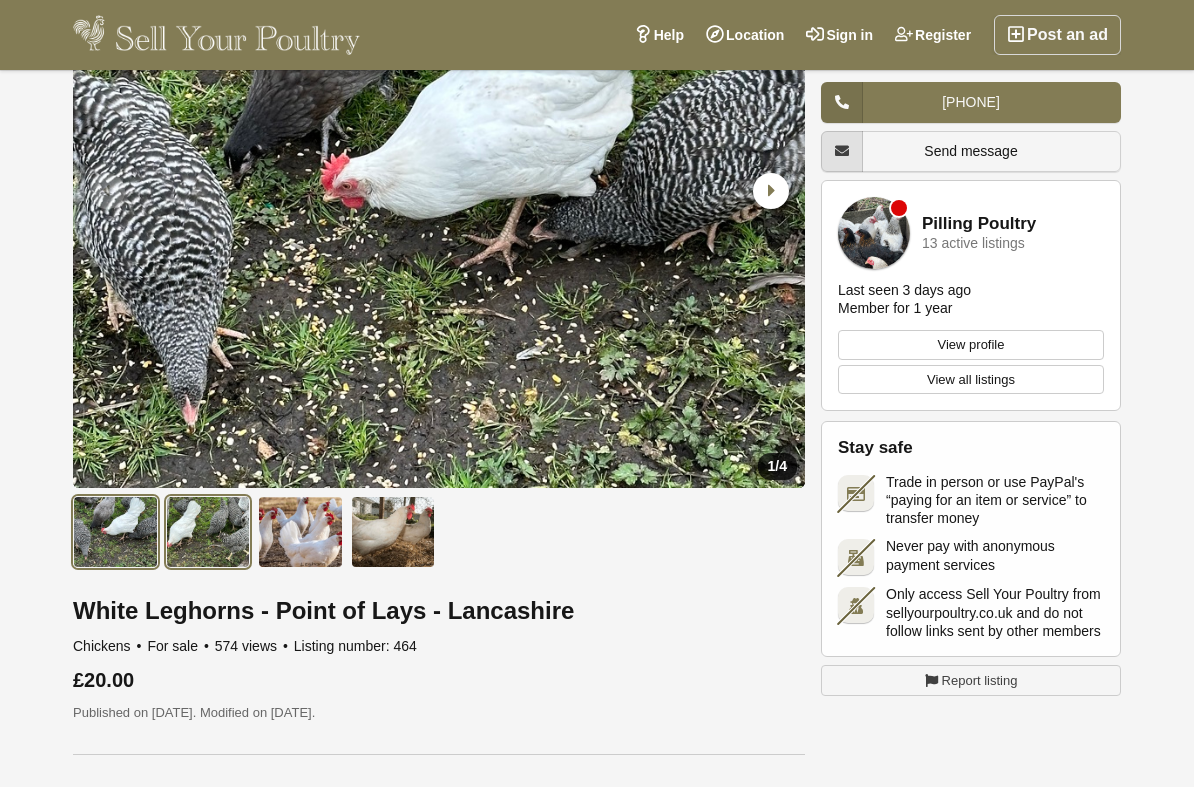 click at bounding box center [208, 532] 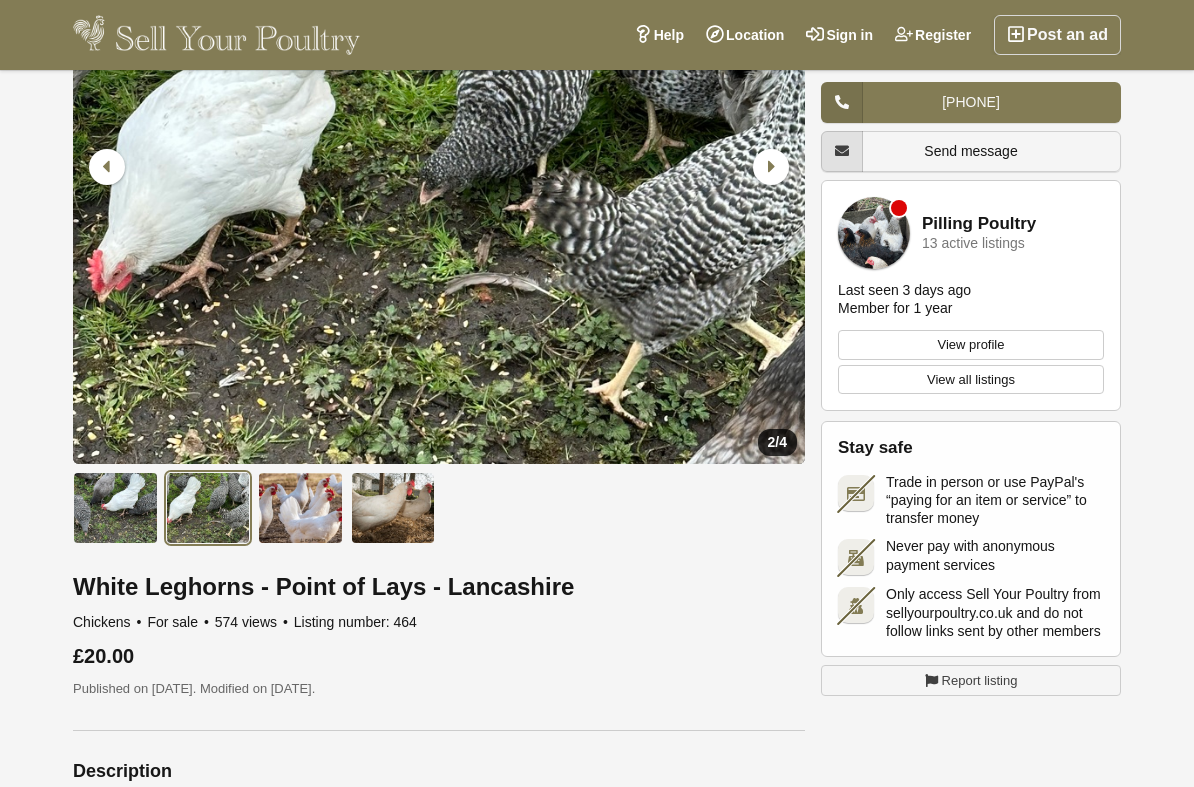 scroll, scrollTop: 266, scrollLeft: 0, axis: vertical 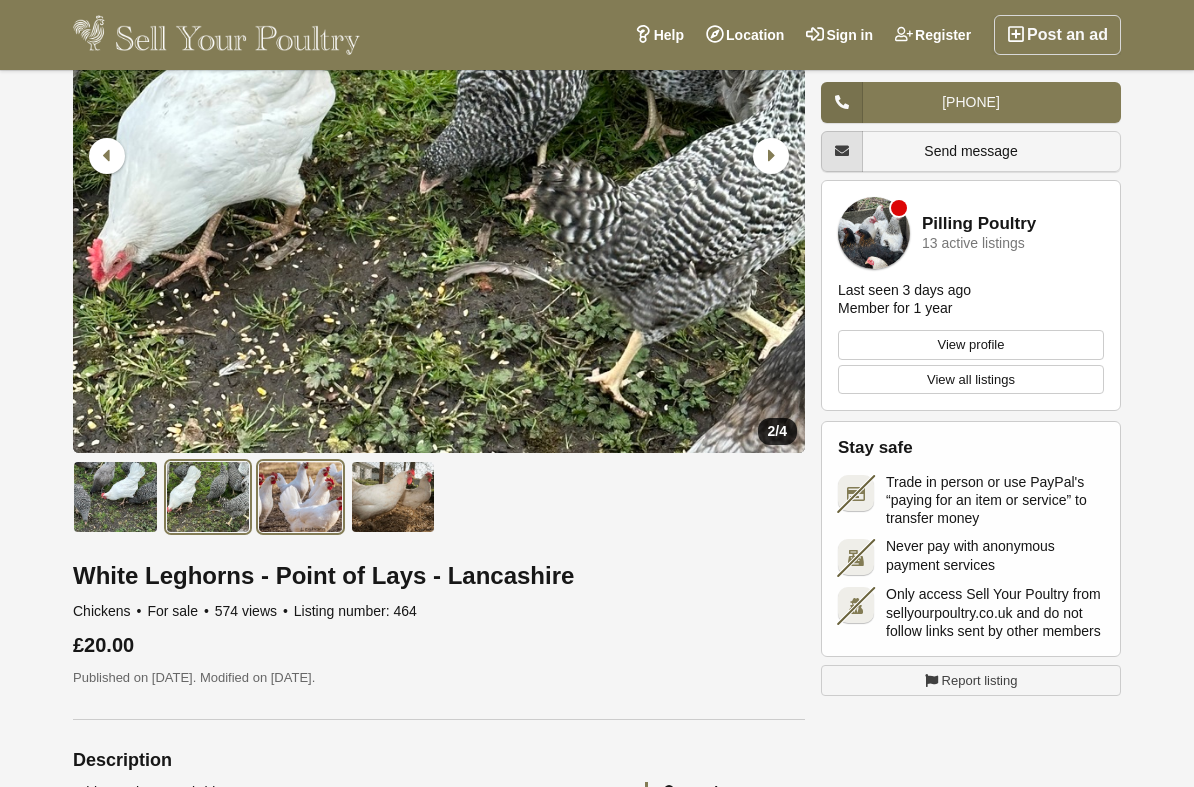 click at bounding box center (300, 497) 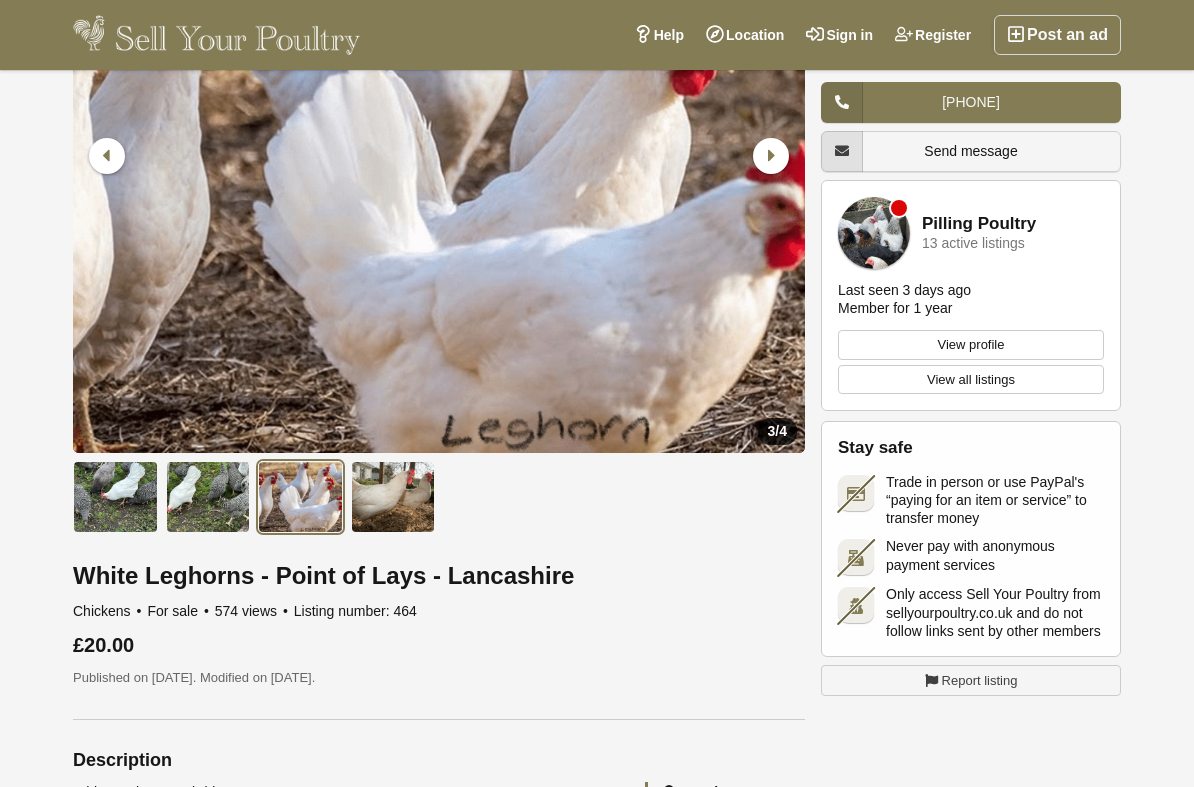 click on "View all listings" at bounding box center (971, 380) 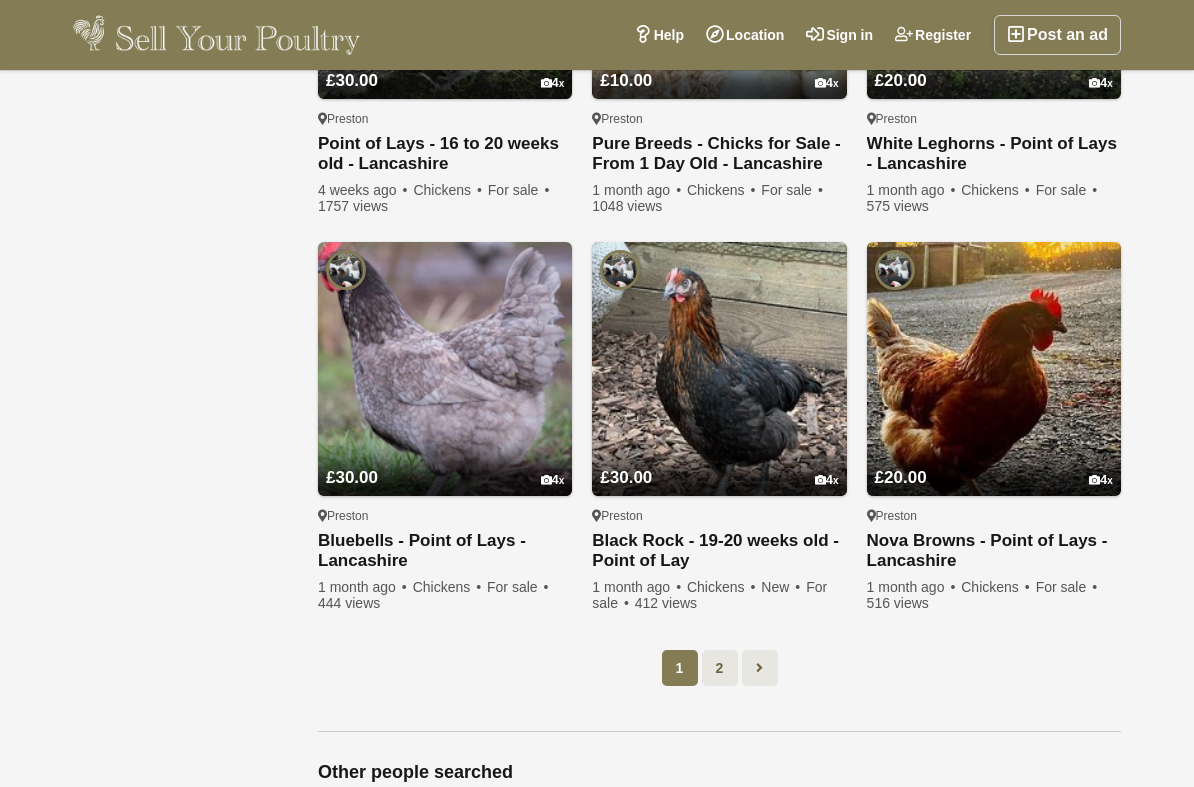 scroll, scrollTop: 1610, scrollLeft: 0, axis: vertical 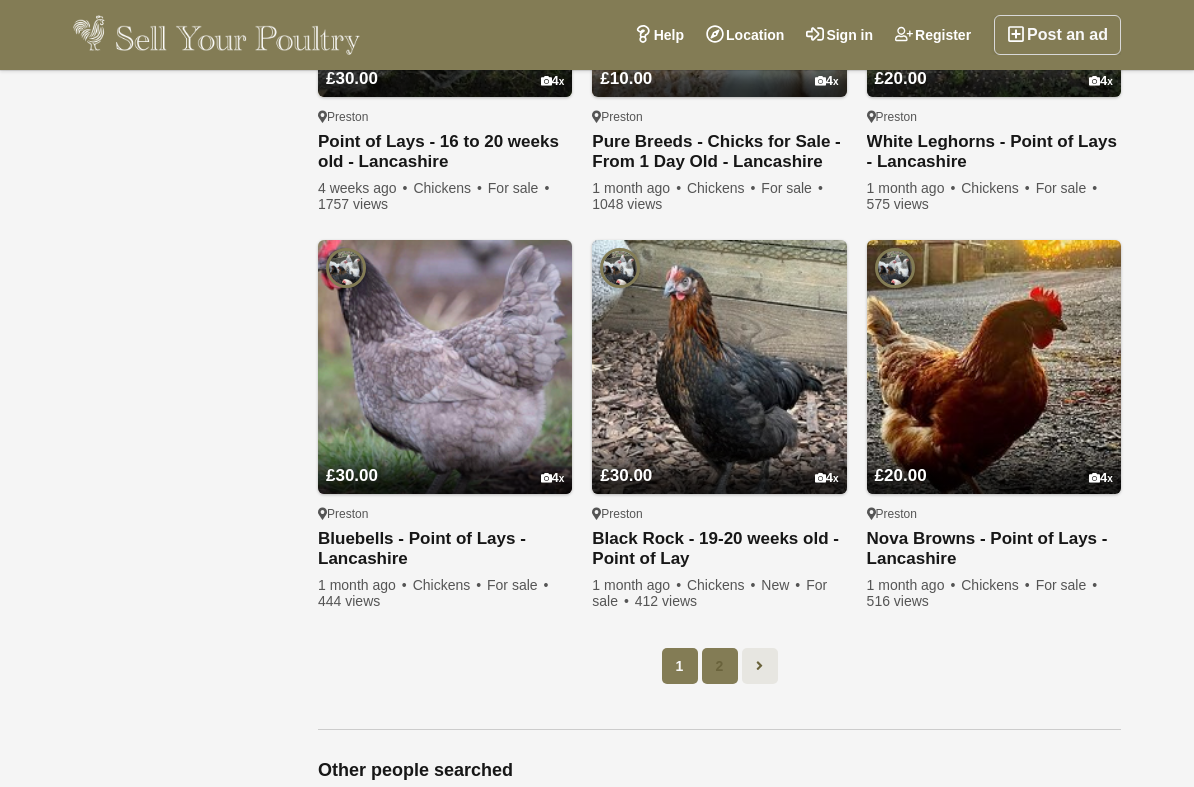 click on "2" at bounding box center [720, 666] 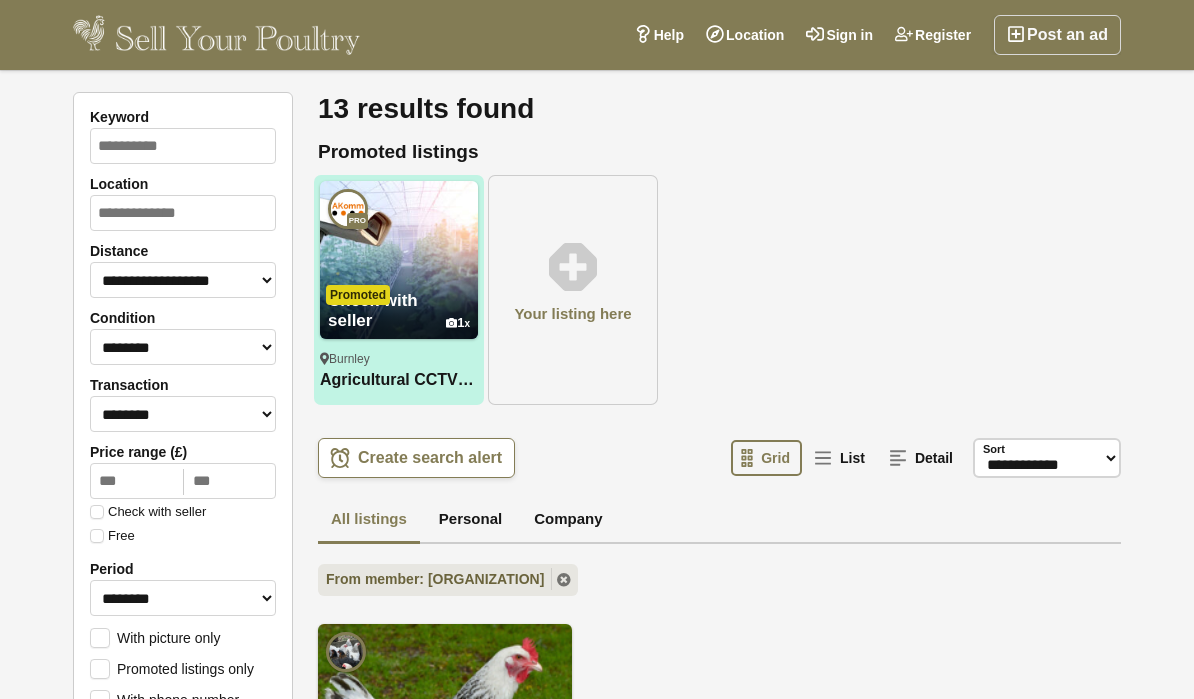 scroll, scrollTop: 0, scrollLeft: 0, axis: both 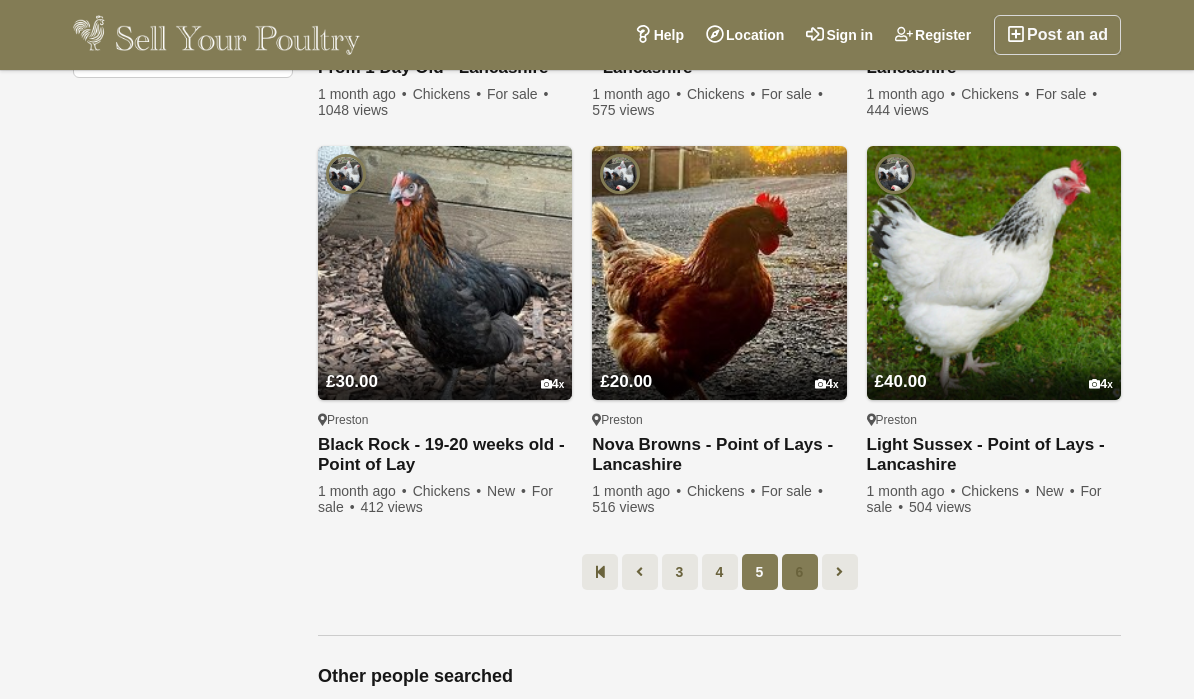 click on "6" at bounding box center [800, 572] 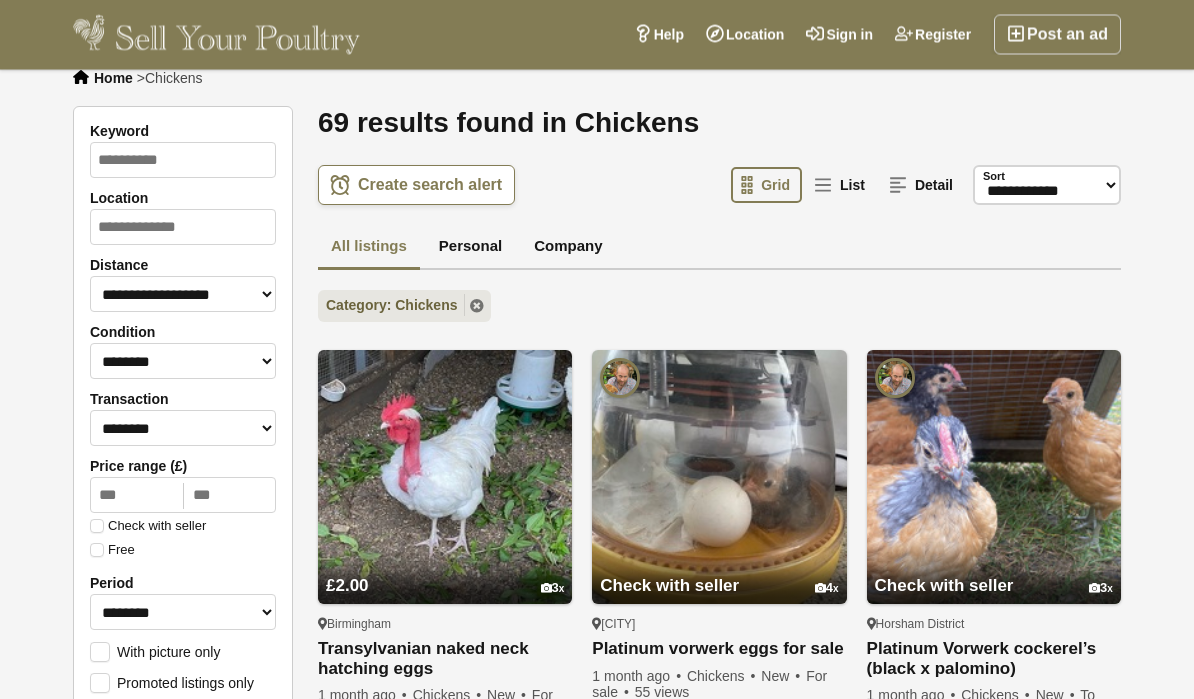 scroll, scrollTop: 0, scrollLeft: 0, axis: both 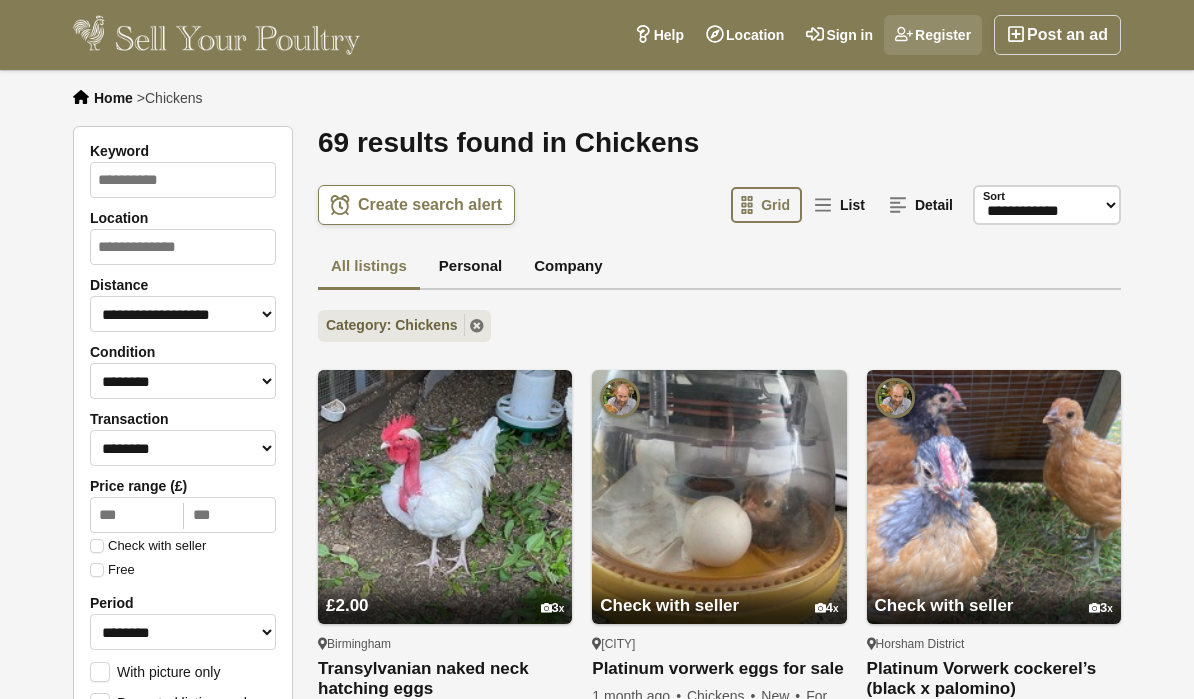 click on "Register" at bounding box center (933, 35) 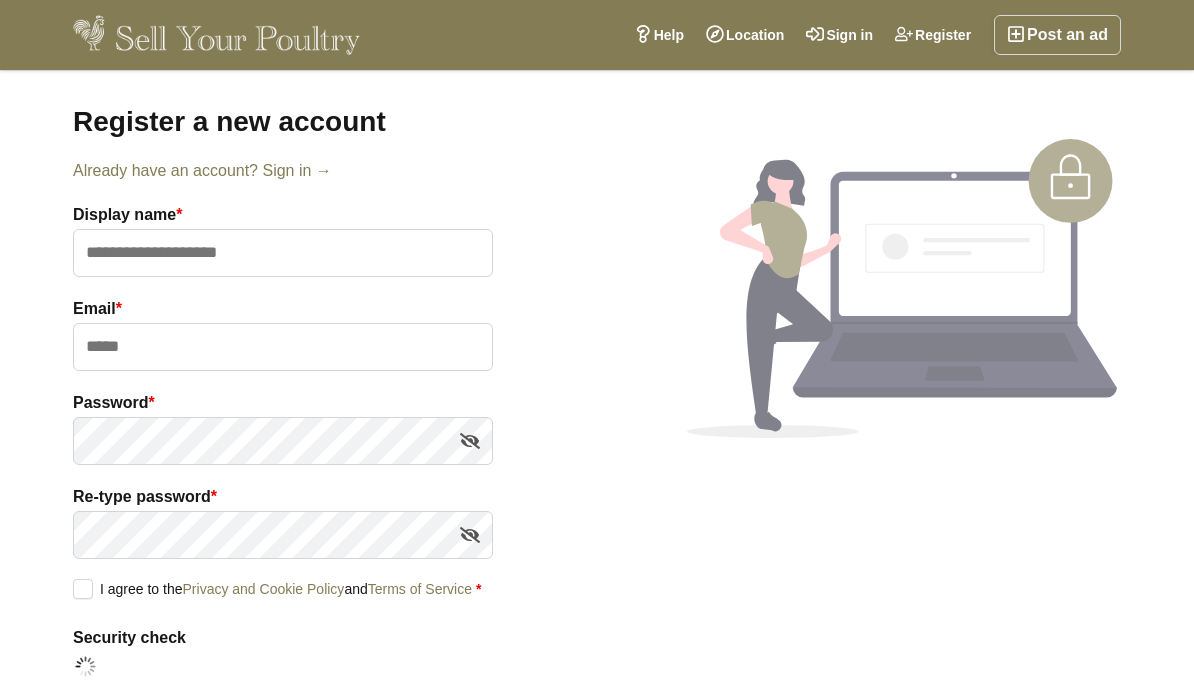 scroll, scrollTop: 0, scrollLeft: 0, axis: both 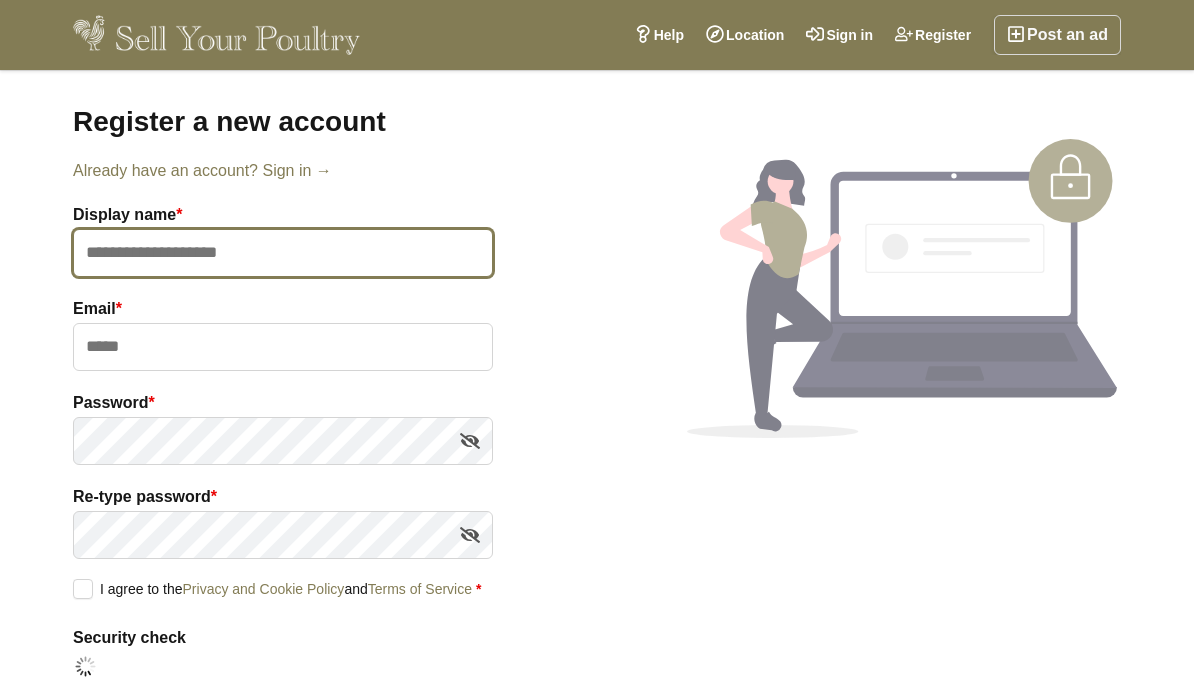 click at bounding box center (283, 253) 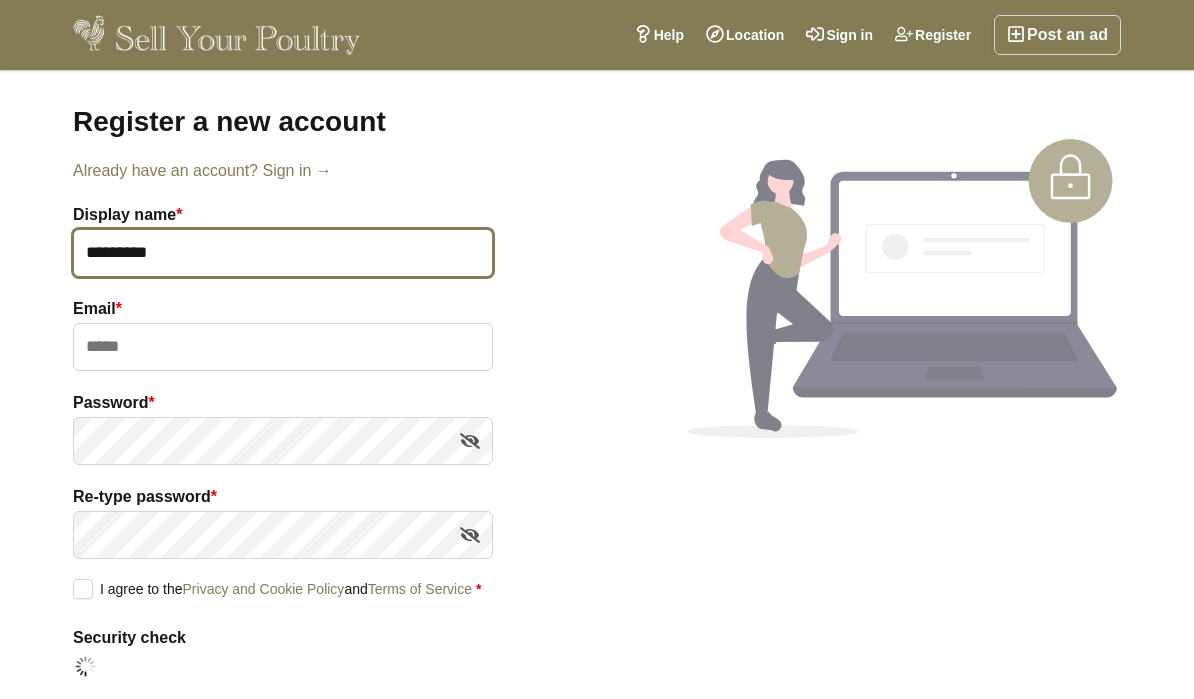 type on "*********" 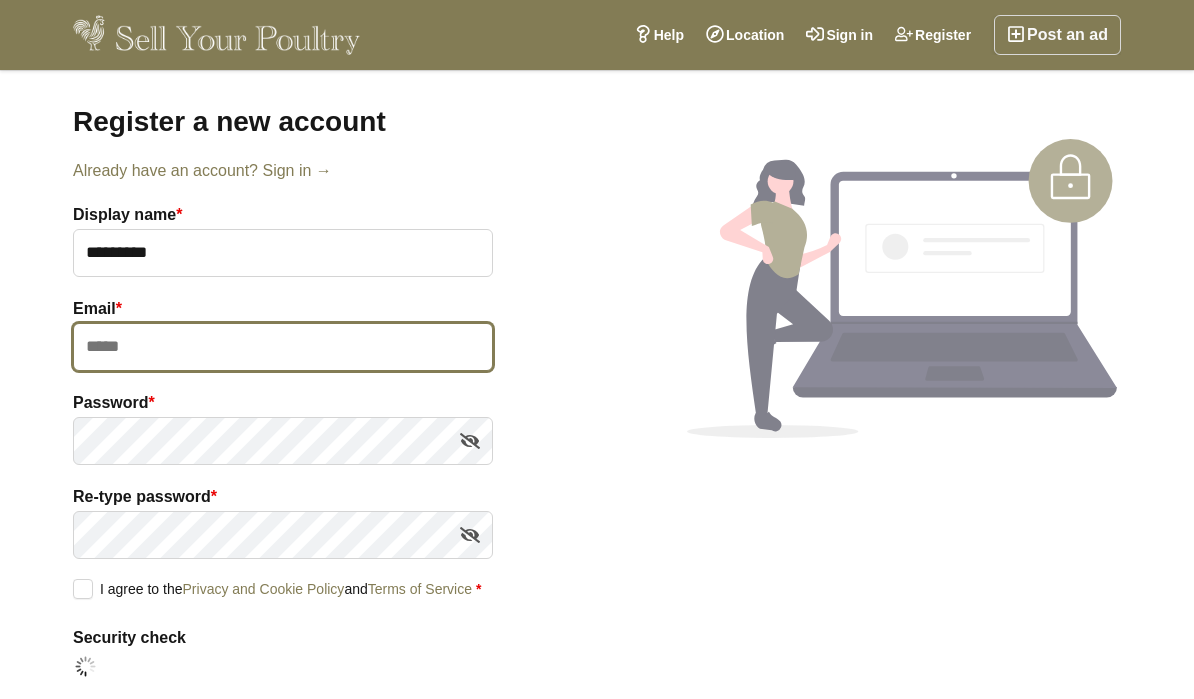 click at bounding box center (283, 347) 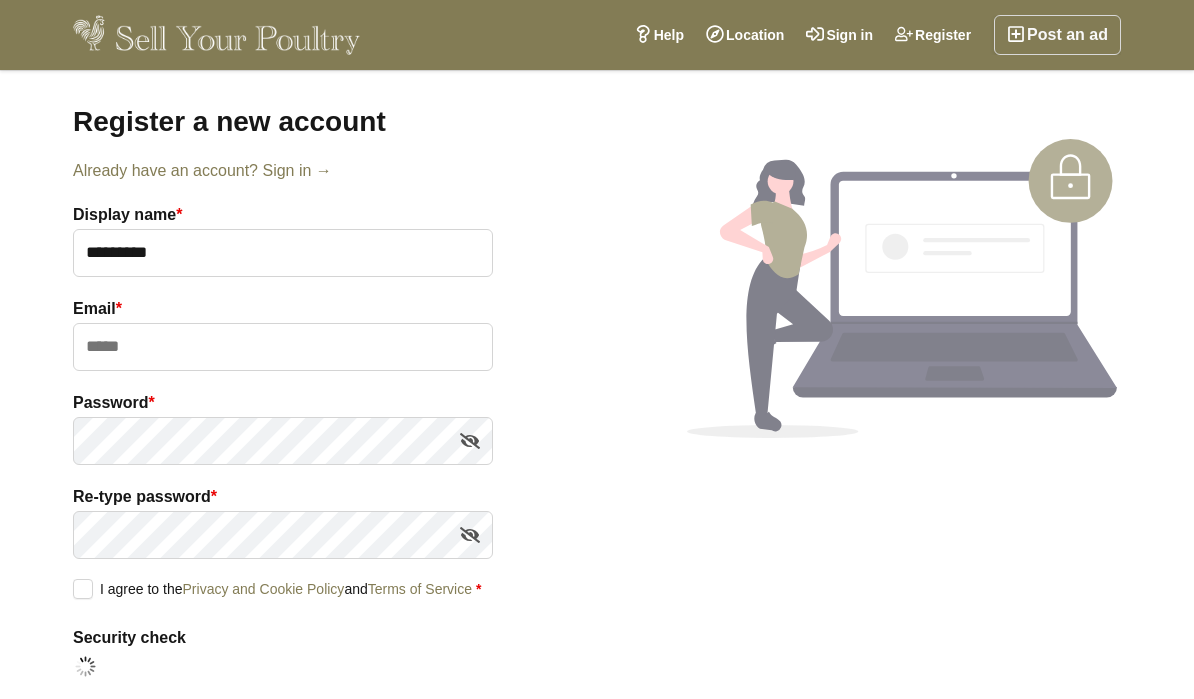 type on "**********" 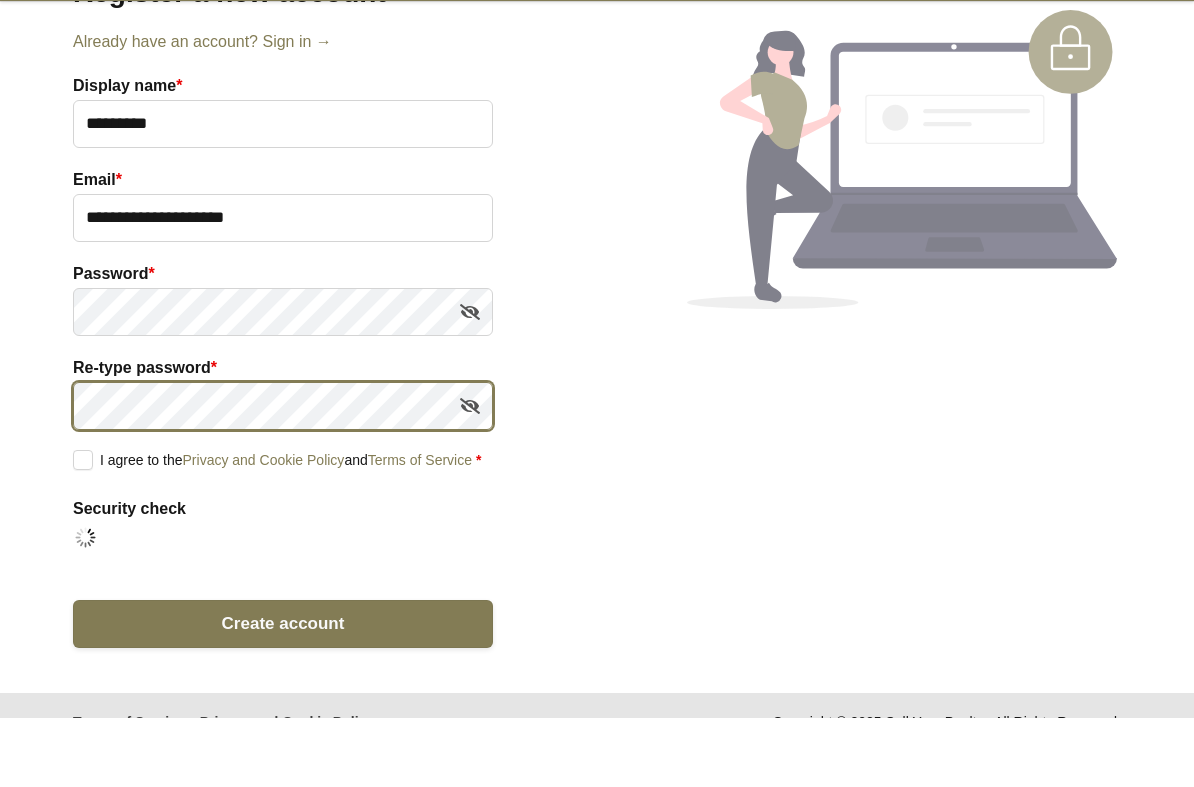 scroll, scrollTop: 109, scrollLeft: 0, axis: vertical 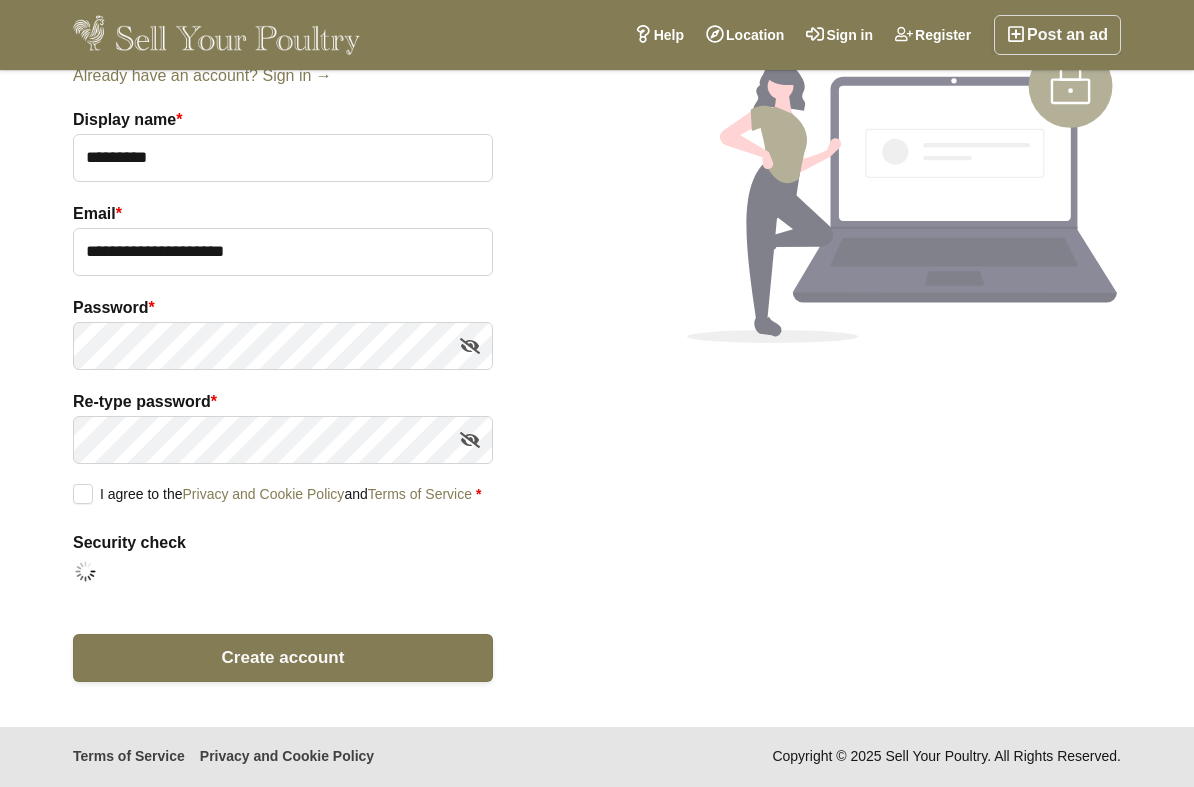 click on "I agree to the  Privacy and Cookie Policy  and  Terms of Service   *" at bounding box center [277, 493] 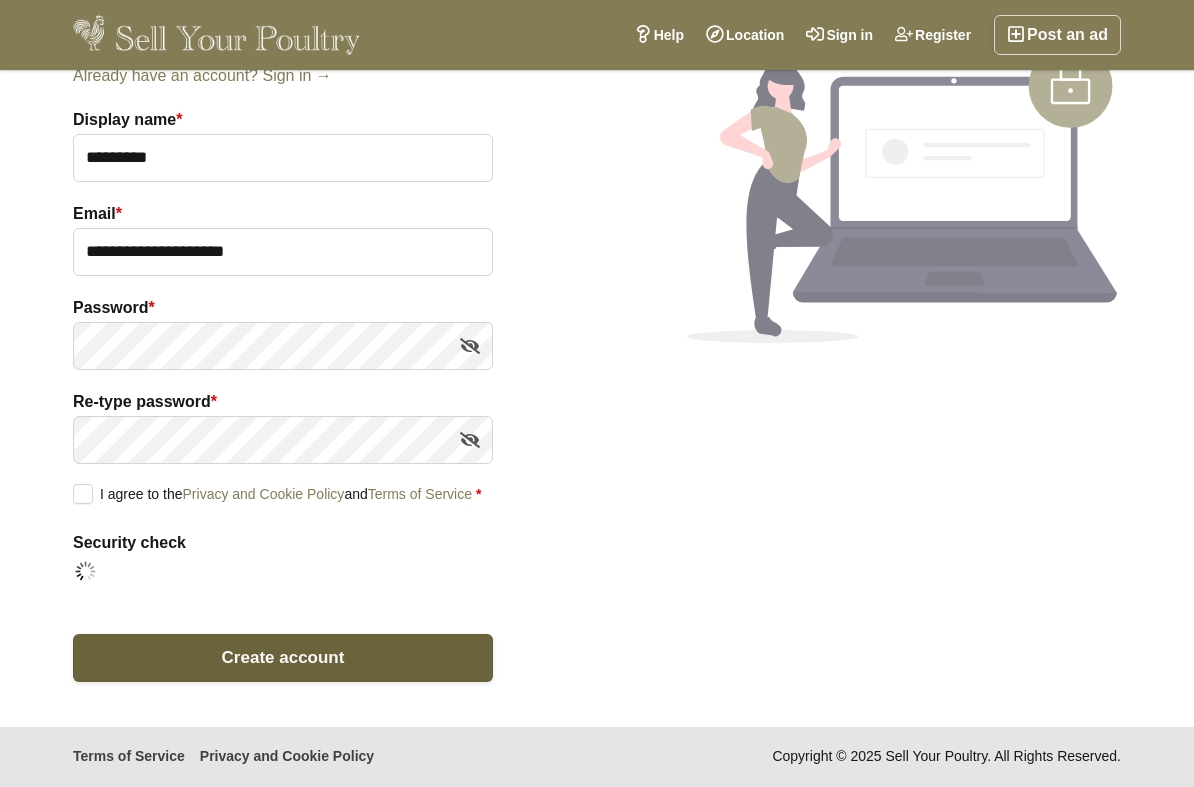 click on "Create account" at bounding box center [283, 658] 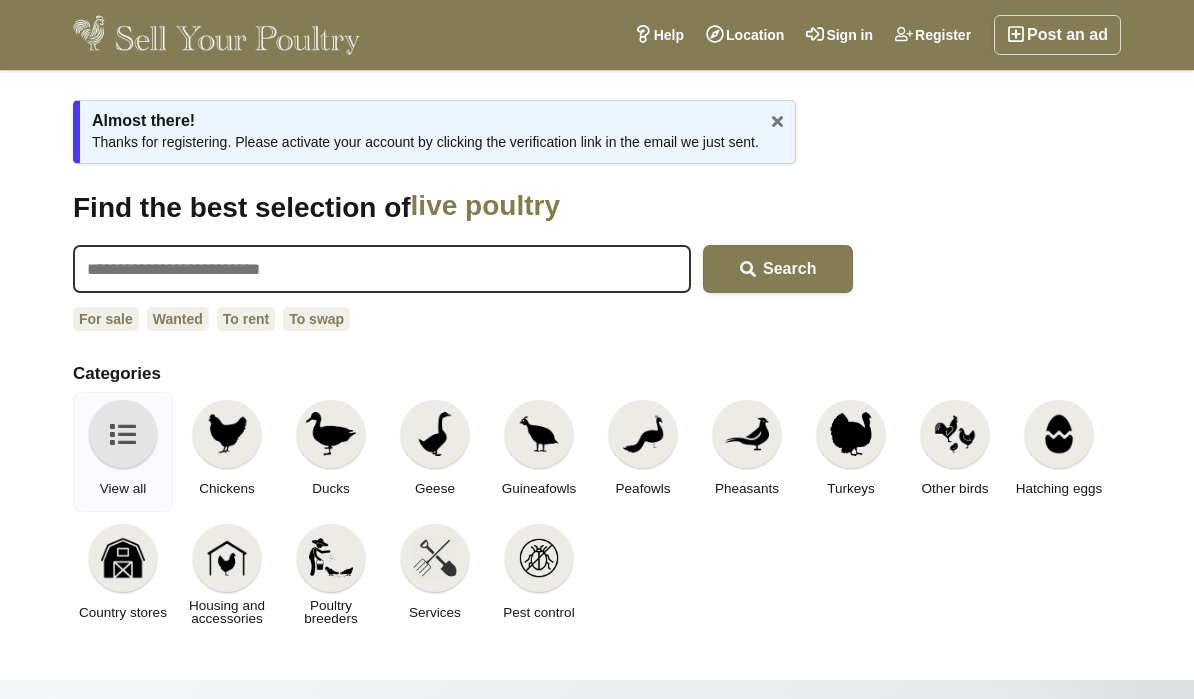 scroll, scrollTop: 0, scrollLeft: 0, axis: both 